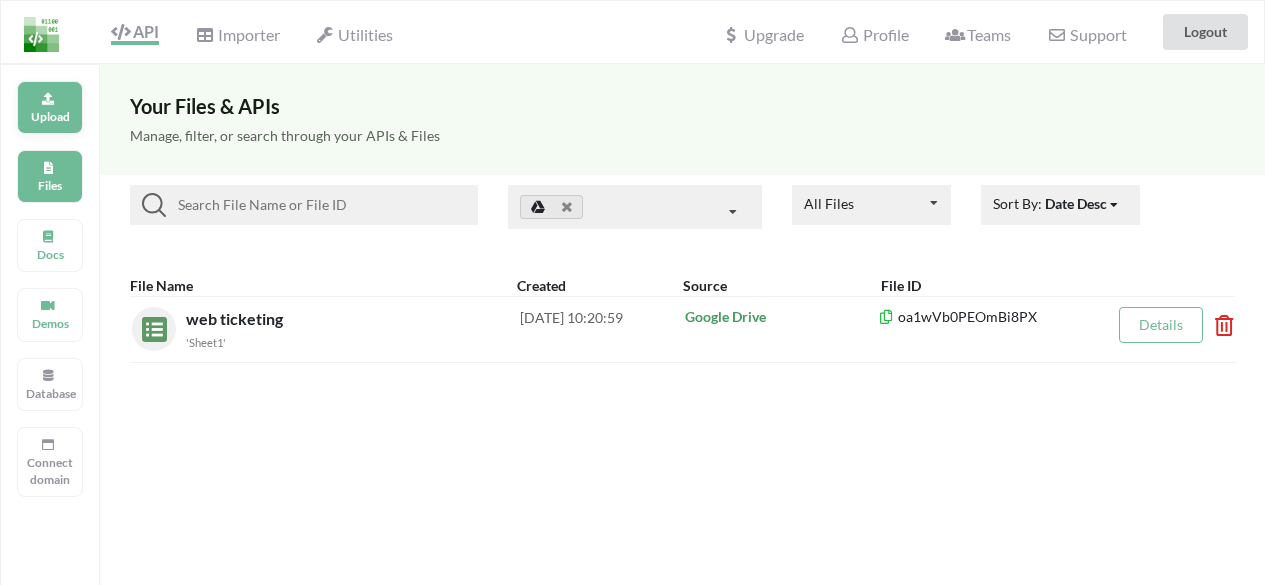 scroll, scrollTop: 0, scrollLeft: 0, axis: both 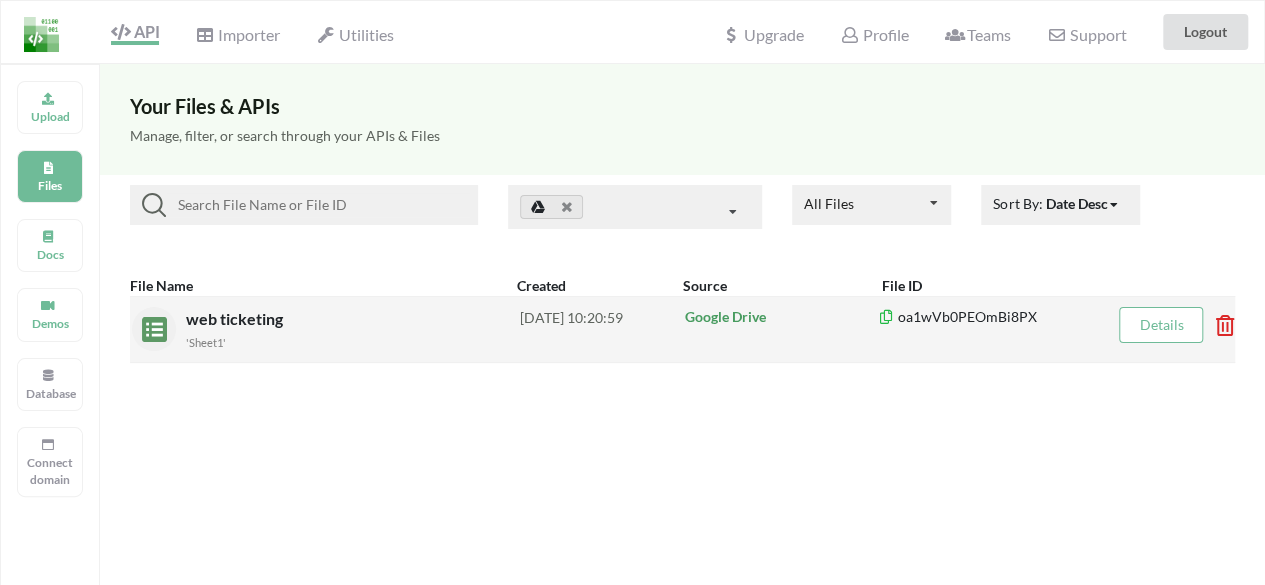 click on "'Sheet1'" at bounding box center (353, 341) 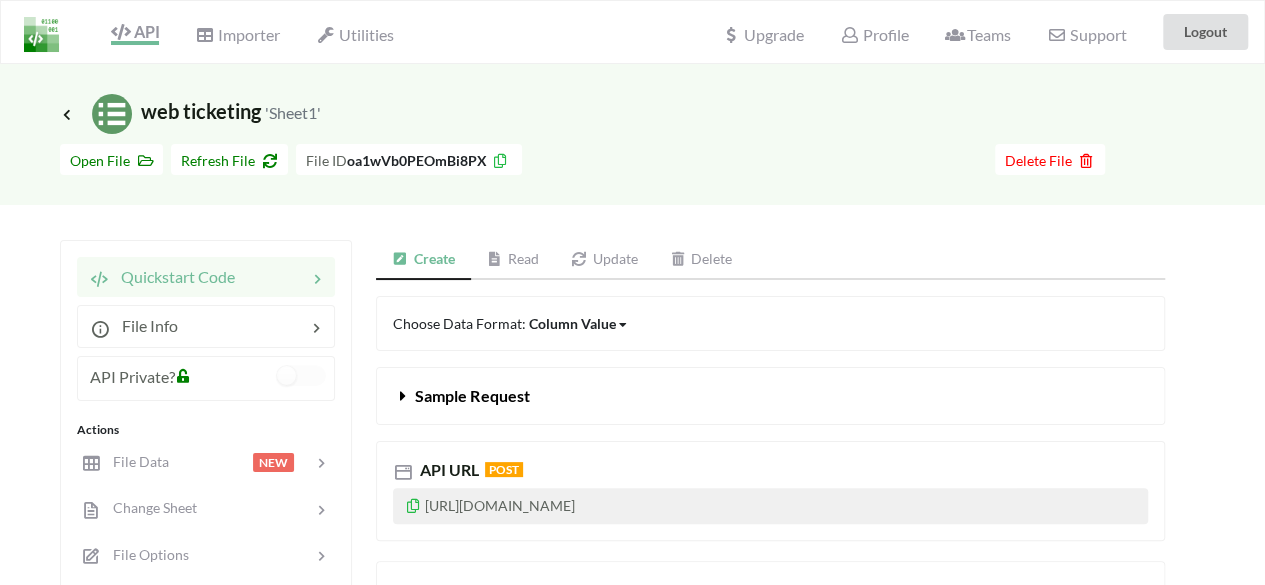 click on "Icon Link     web ticketing   'Sheet1'" at bounding box center (190, 111) 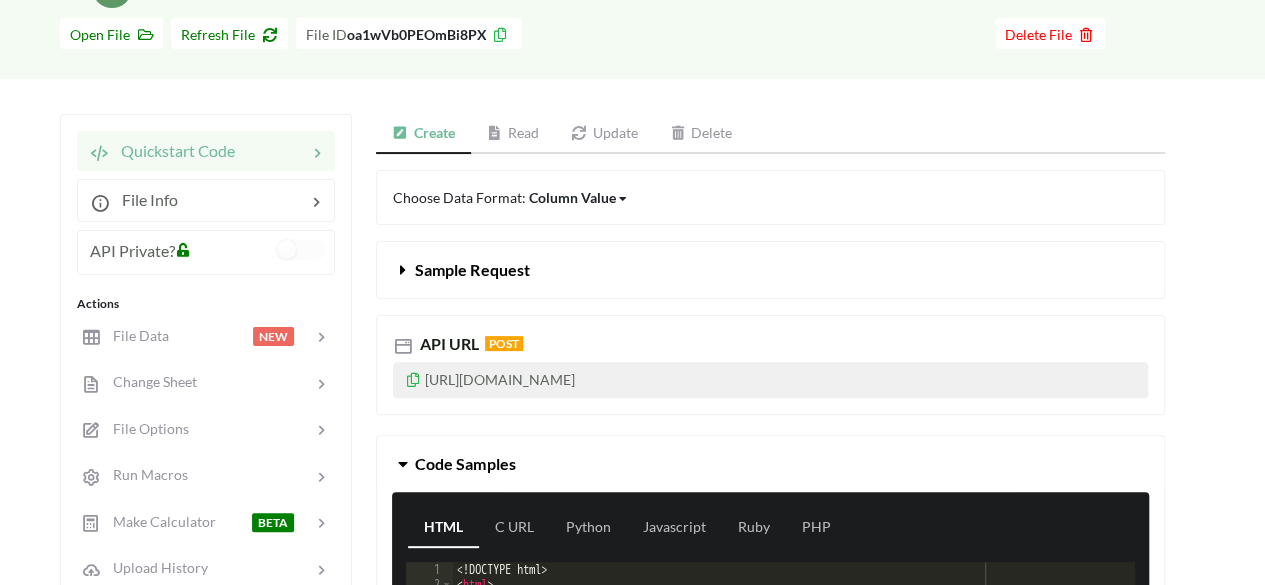 scroll, scrollTop: 100, scrollLeft: 0, axis: vertical 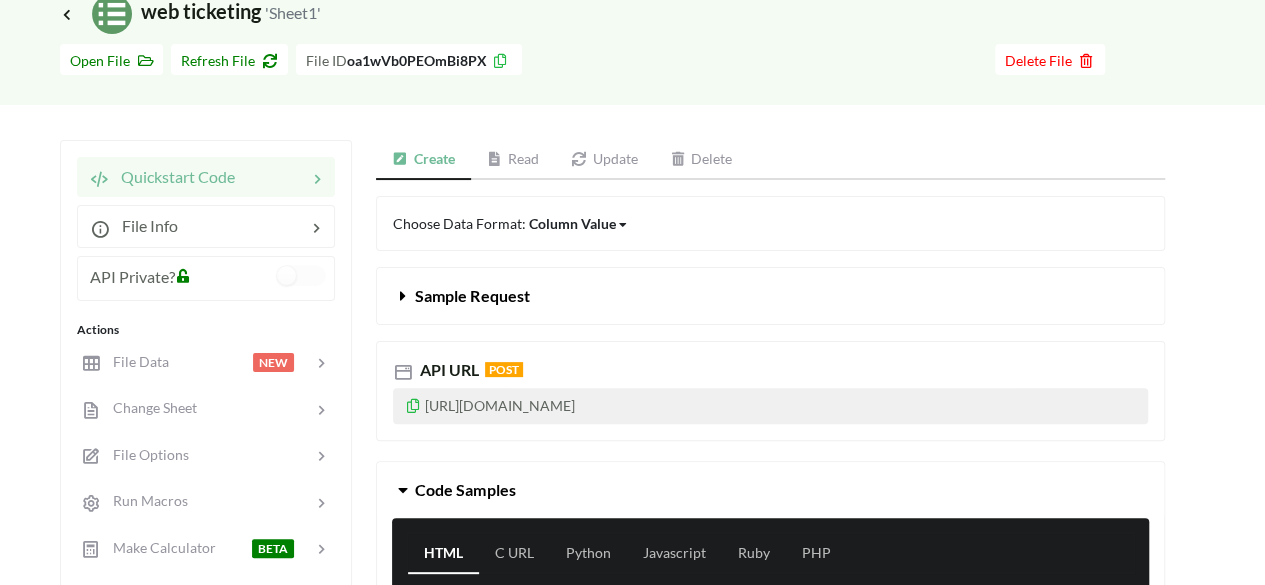 click on "Sample Request" at bounding box center [472, 295] 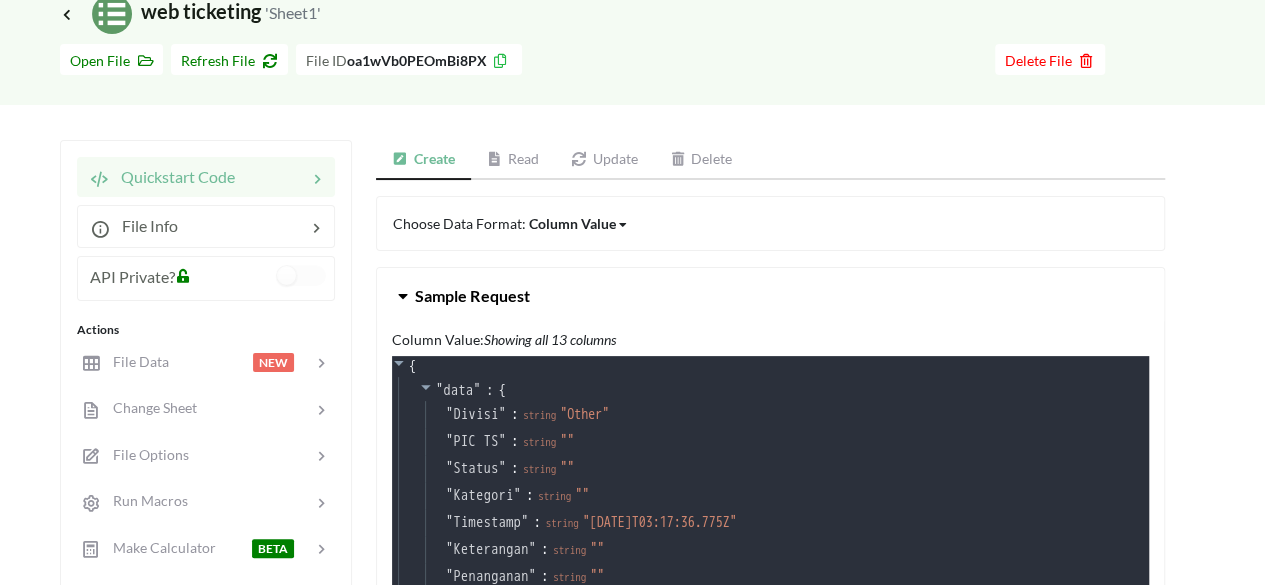 click on "Sample Request" at bounding box center [472, 295] 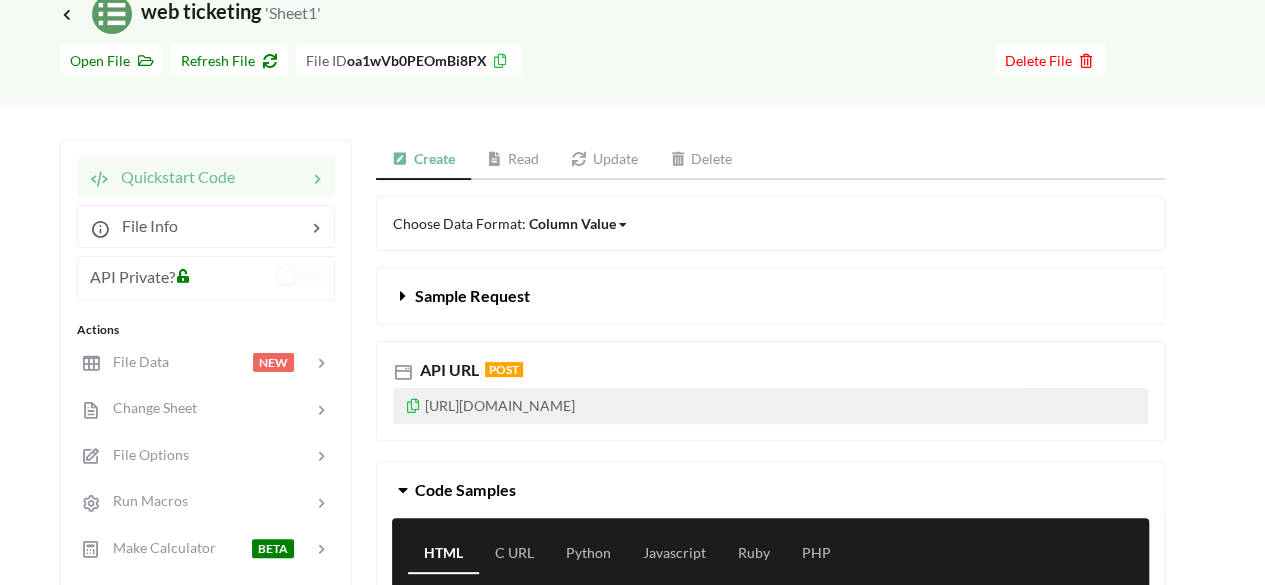 click on "Sample Request" at bounding box center [472, 295] 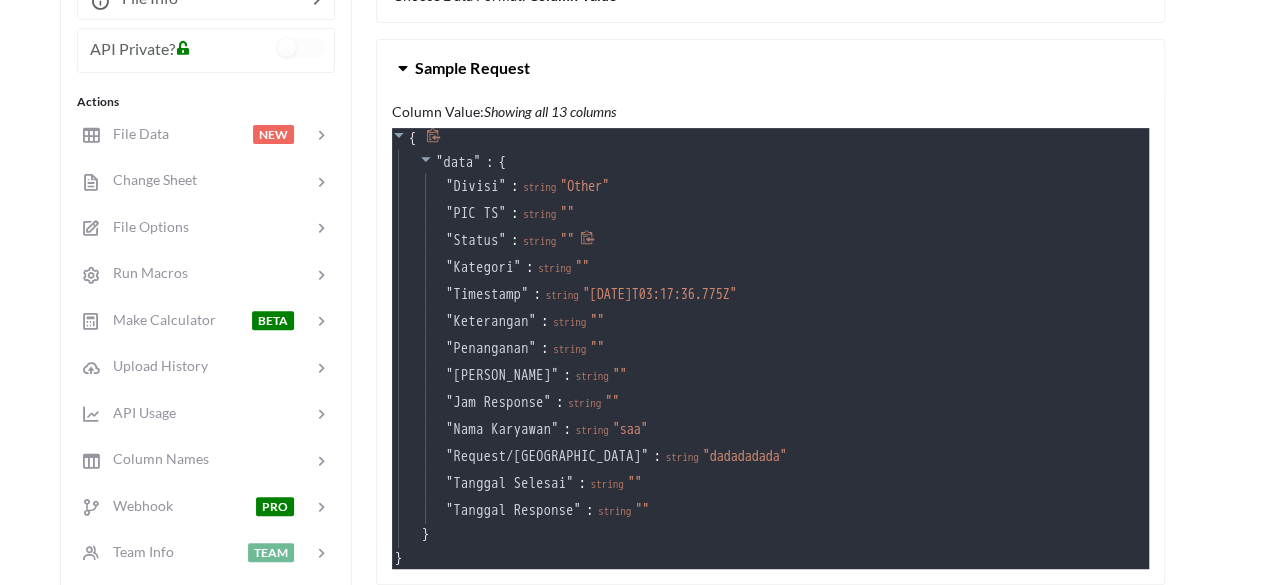 scroll, scrollTop: 300, scrollLeft: 0, axis: vertical 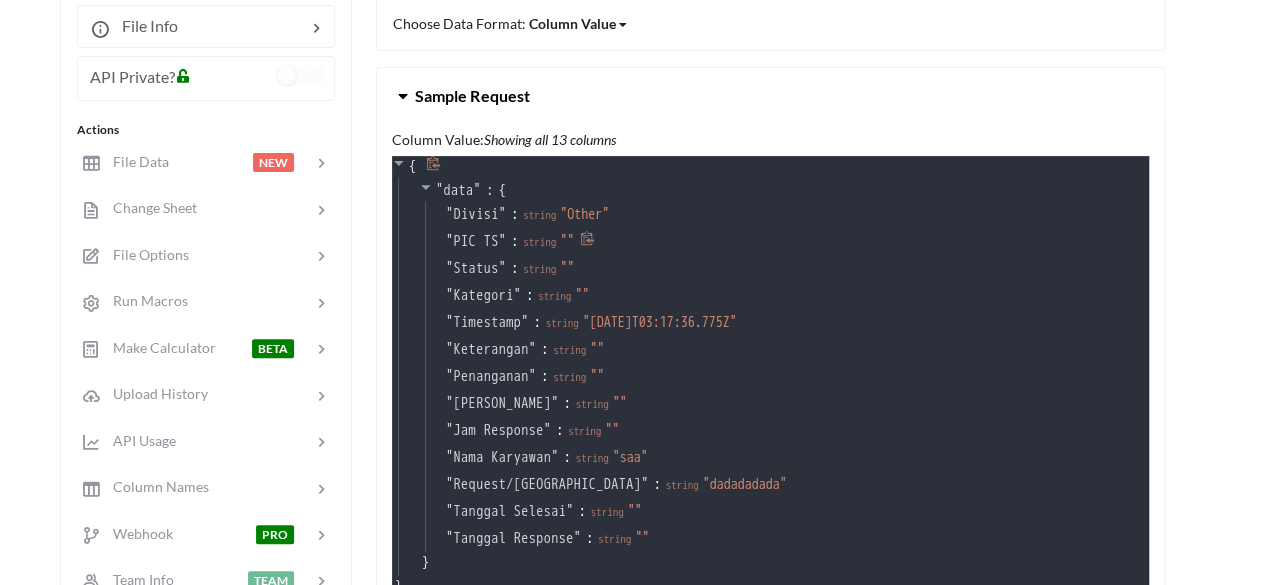click on "" "" at bounding box center [567, 241] 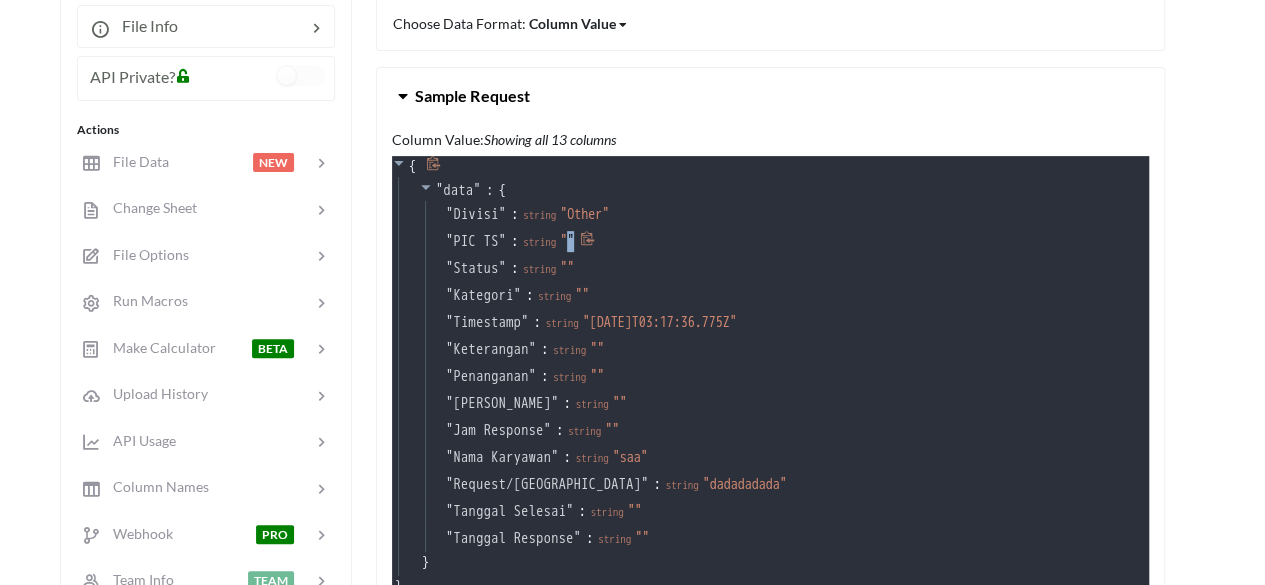 click on "" "" at bounding box center [567, 241] 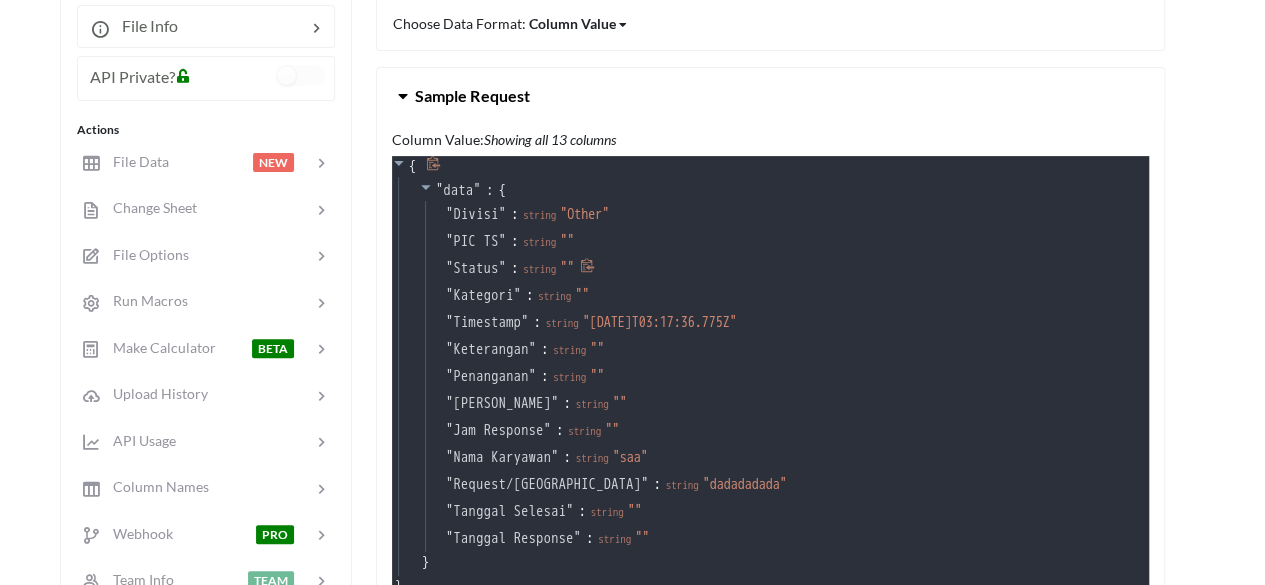 click on "" "" at bounding box center [567, 268] 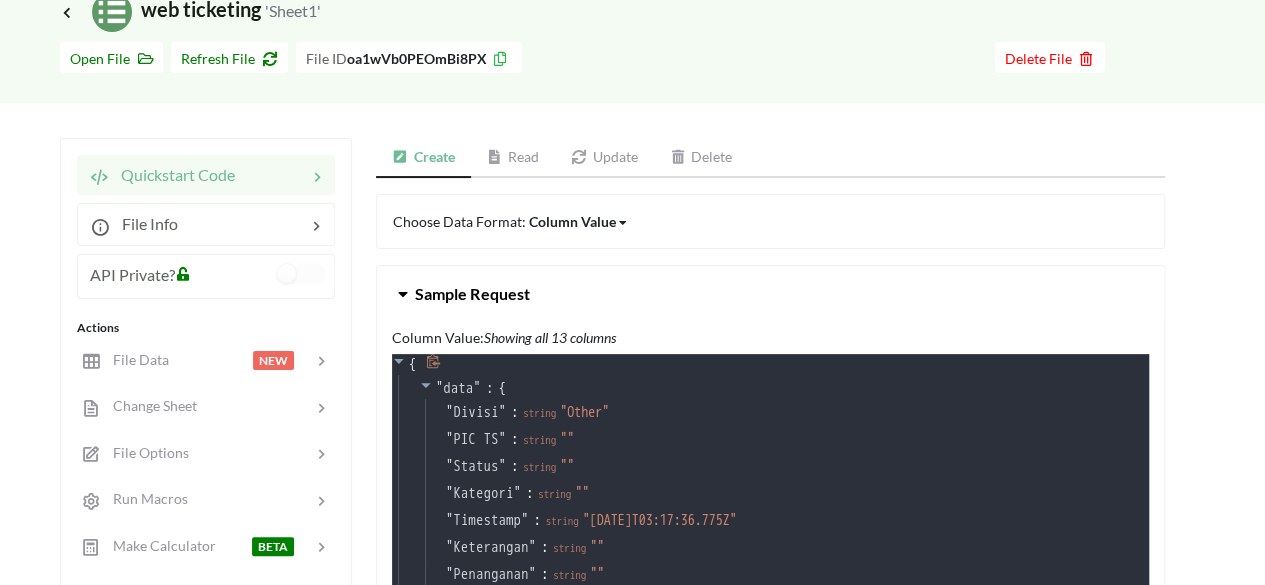 scroll, scrollTop: 100, scrollLeft: 0, axis: vertical 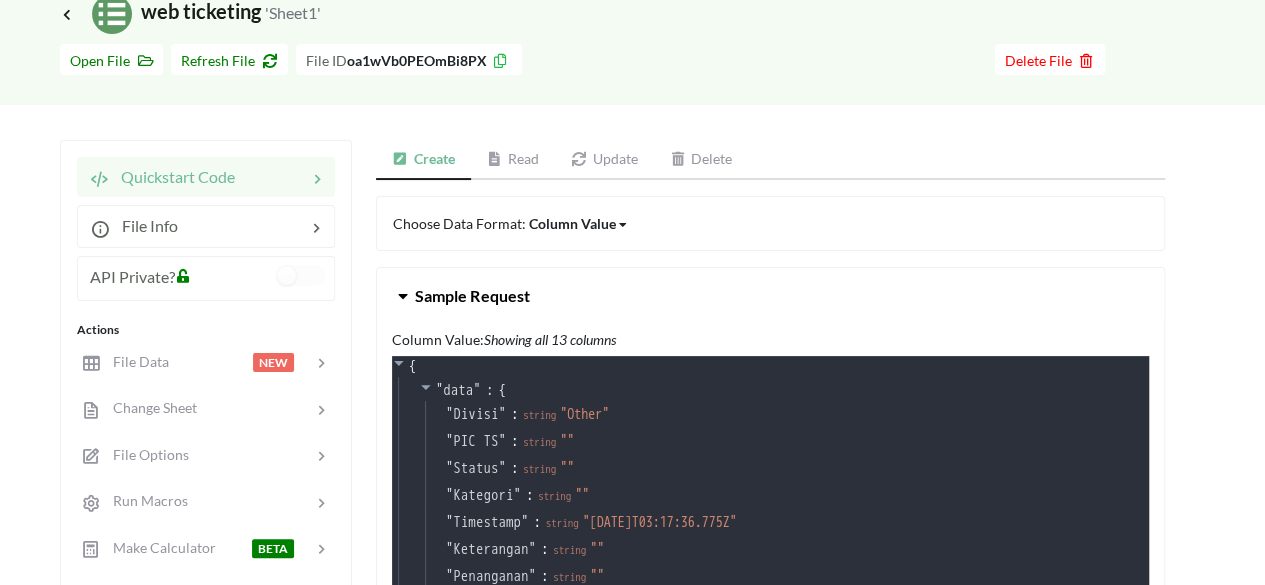 click at bounding box center (404, 295) 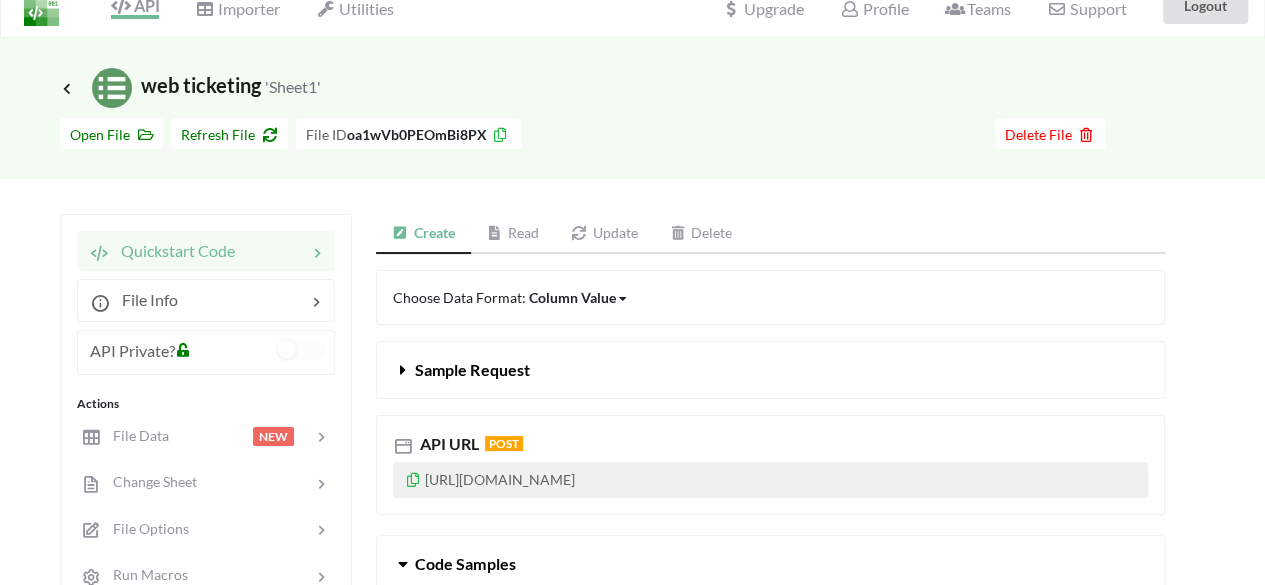 scroll, scrollTop: 0, scrollLeft: 0, axis: both 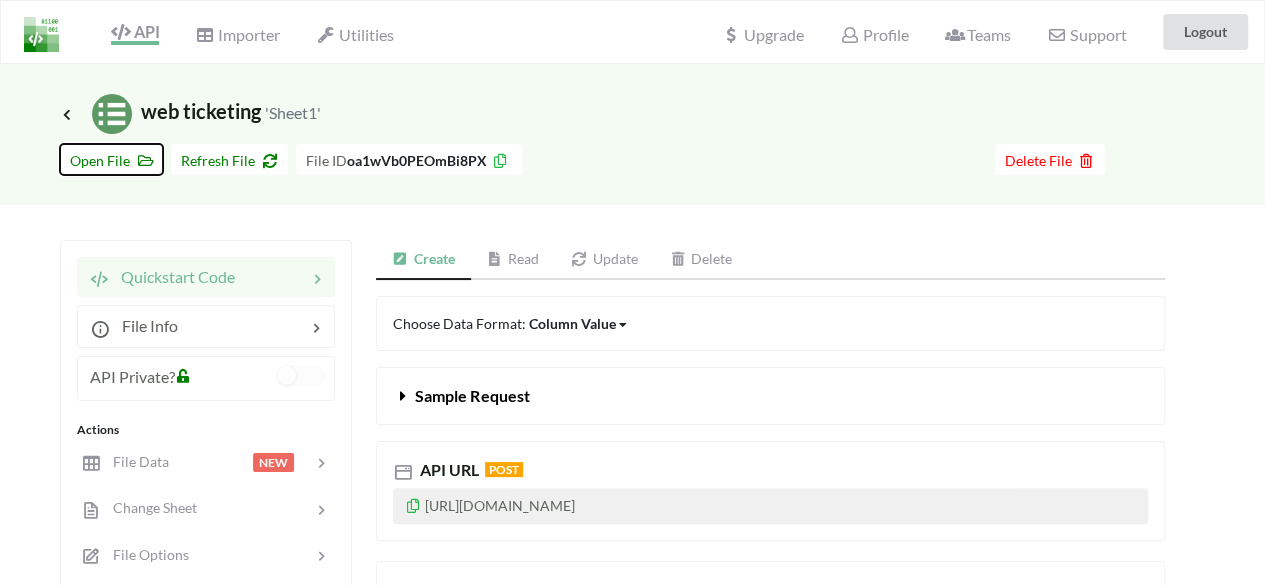 click on "Open File" at bounding box center [111, 160] 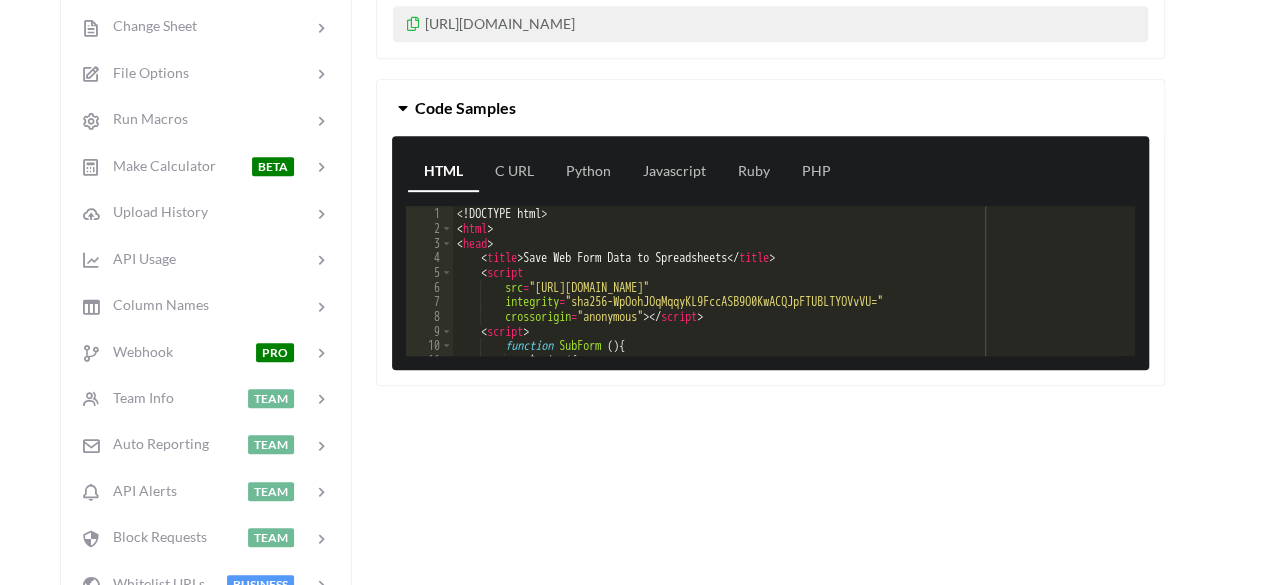scroll, scrollTop: 500, scrollLeft: 0, axis: vertical 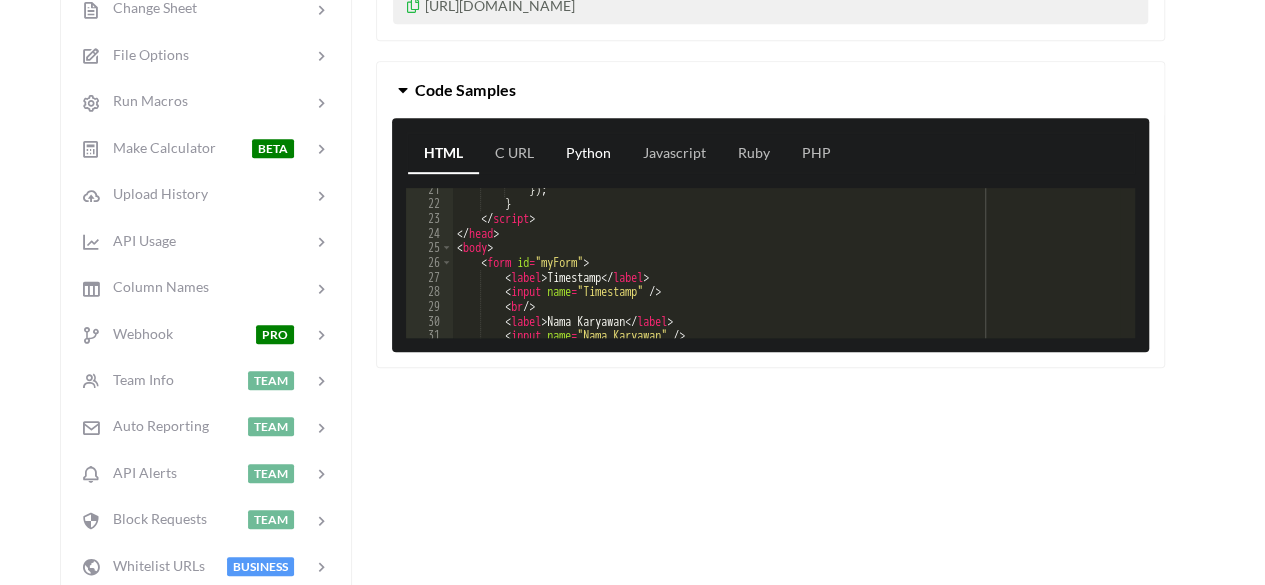 click on "Python" at bounding box center [588, 154] 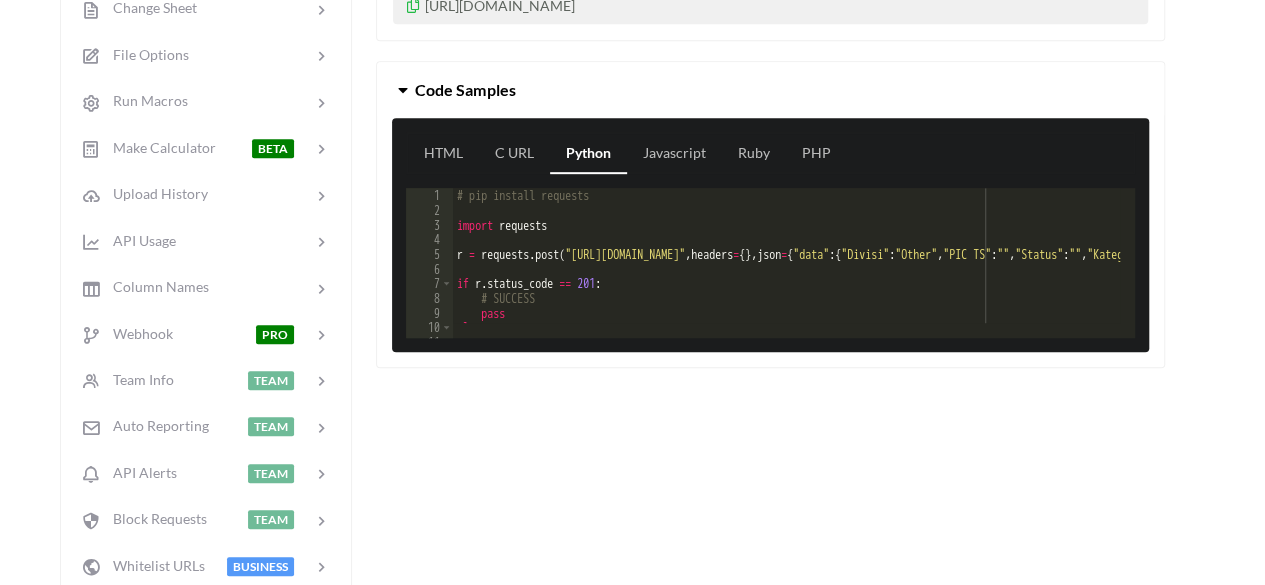 scroll, scrollTop: 0, scrollLeft: 0, axis: both 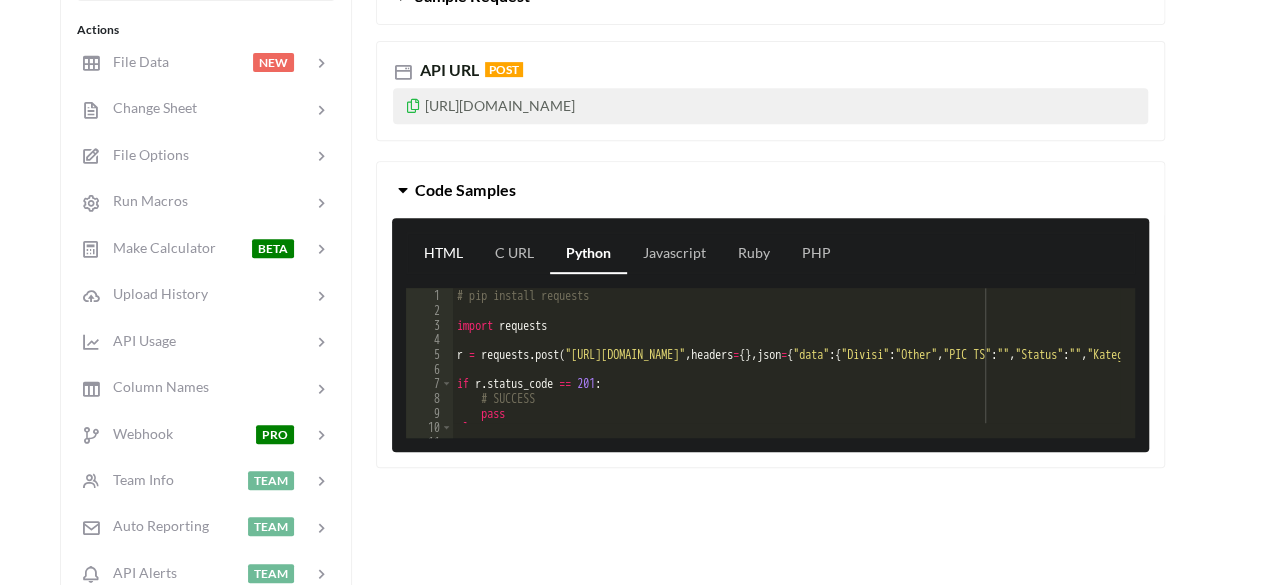 click on "HTML" at bounding box center [443, 254] 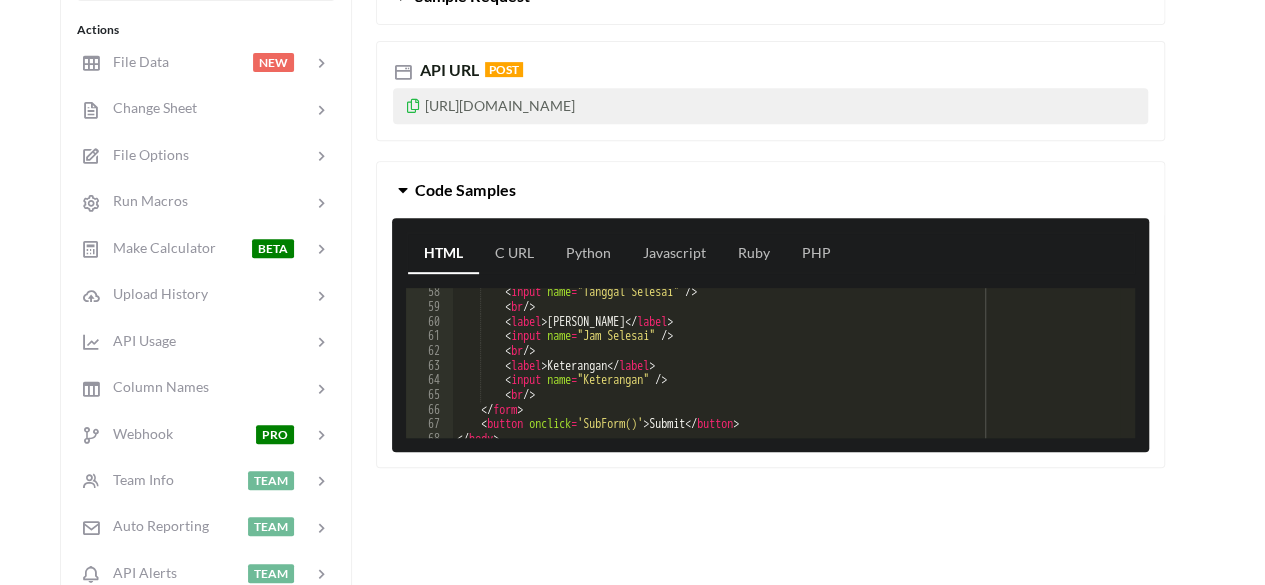 scroll, scrollTop: 862, scrollLeft: 0, axis: vertical 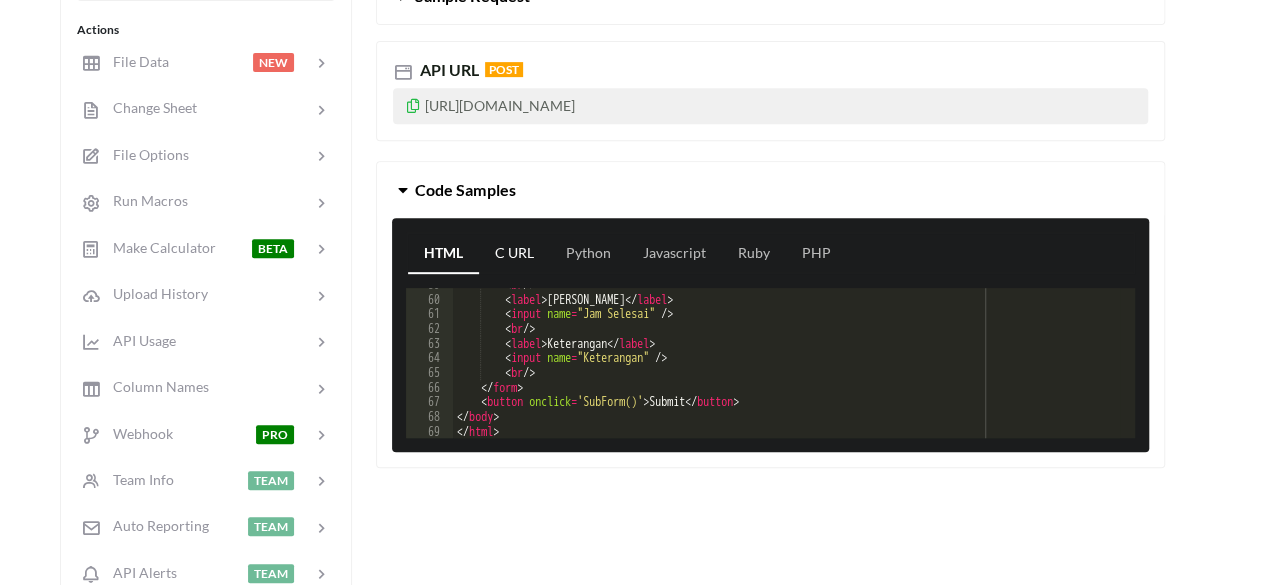 click on "C URL" at bounding box center [514, 254] 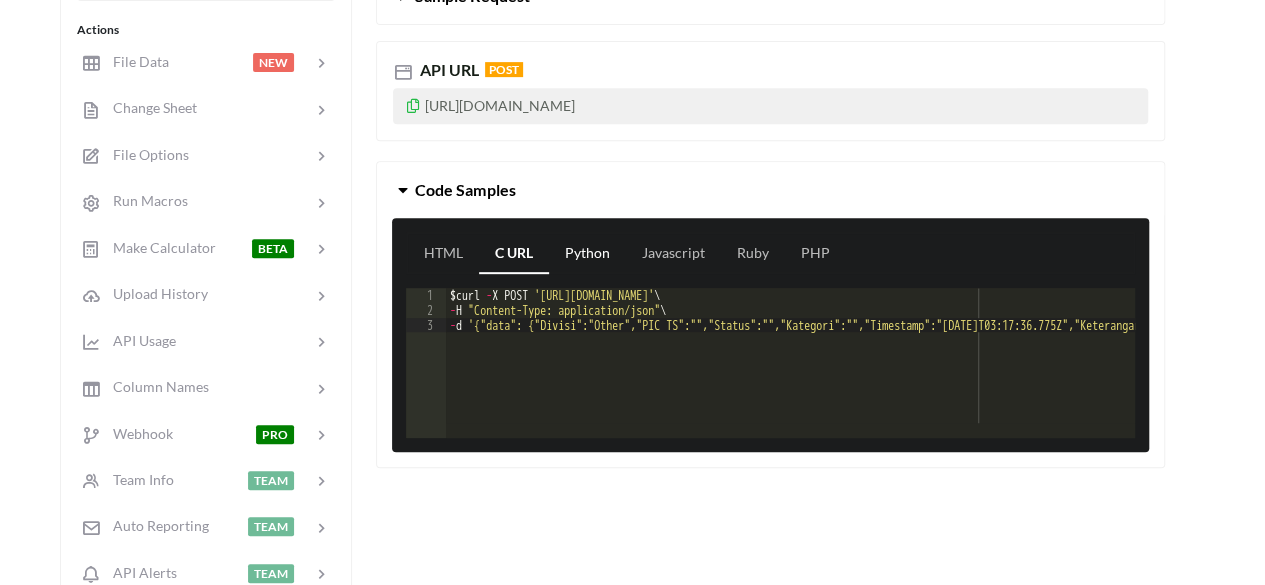 click on "Python" at bounding box center [587, 254] 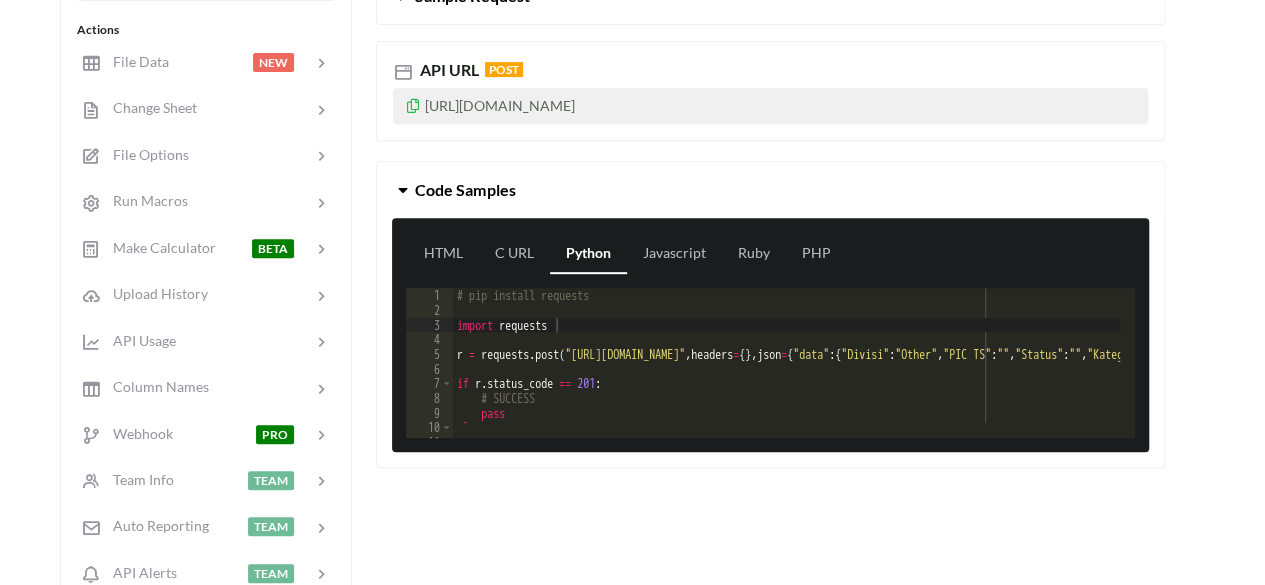scroll, scrollTop: 40, scrollLeft: 0, axis: vertical 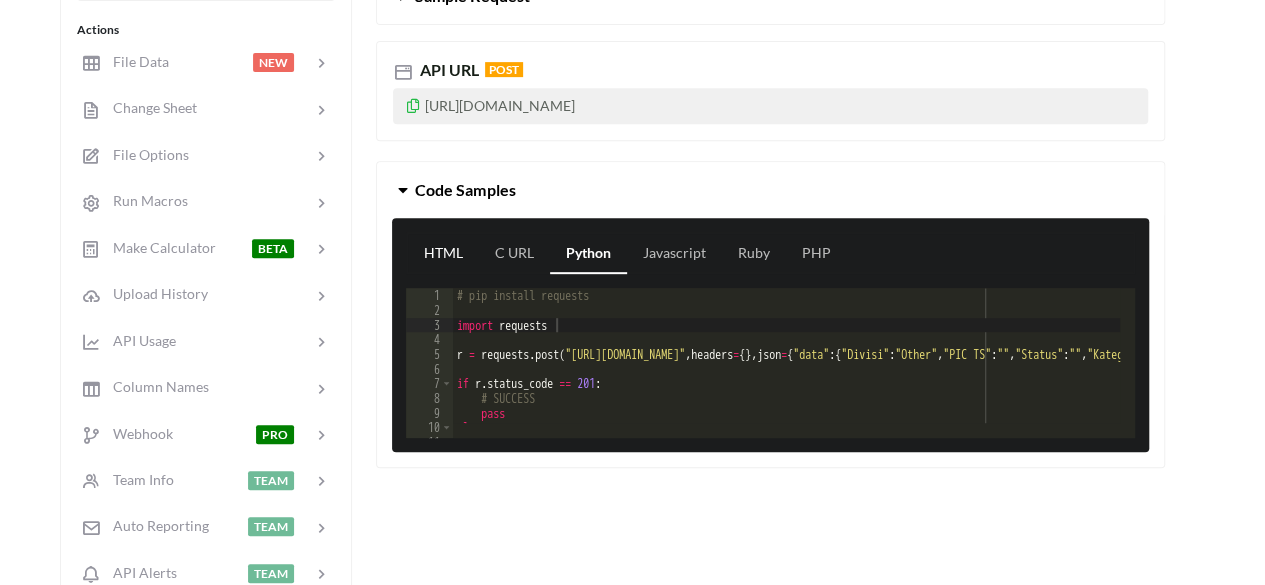 click on "HTML" at bounding box center [443, 254] 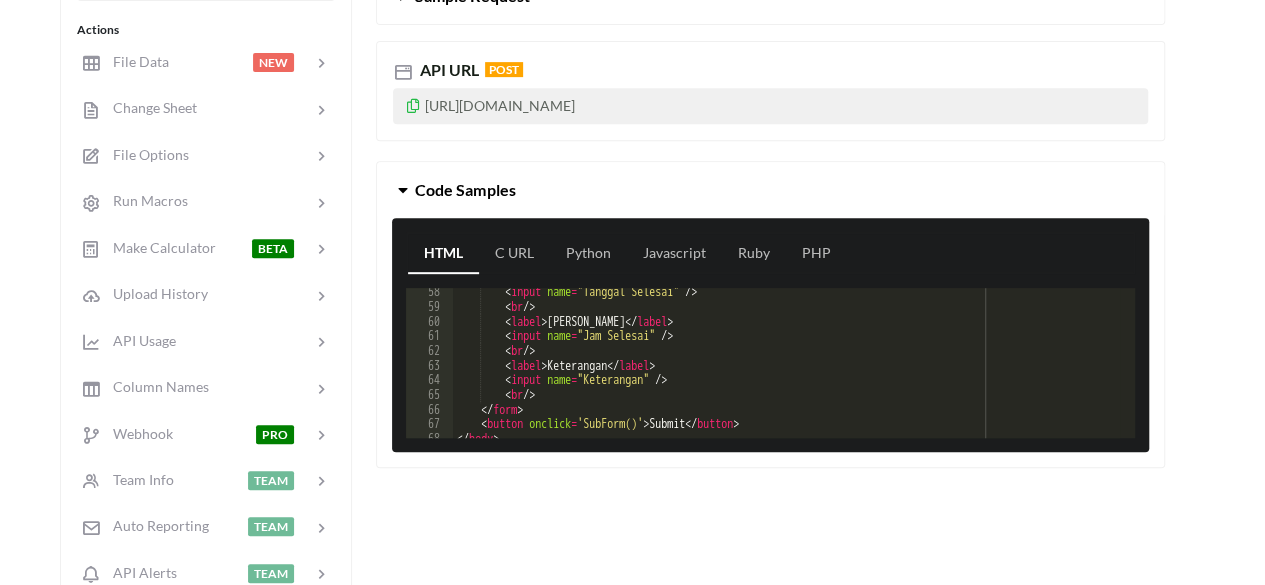 scroll, scrollTop: 862, scrollLeft: 0, axis: vertical 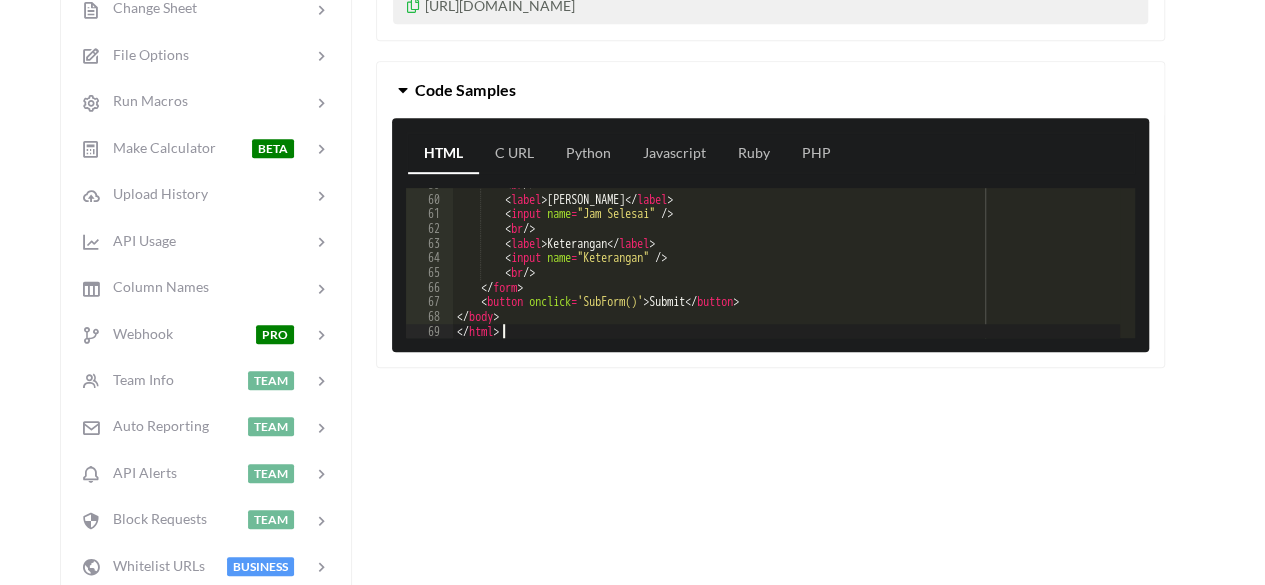 click on "< br />           < label > Jam Selesai </ label >           < input   name = "Jam Selesai"   />           < br />           < label > Keterangan </ label >           < input   name = "Keterangan"   />           < br />      </ form >      < button   onclick = 'SubForm()' > Submit </ button > </ body > </ html >" at bounding box center [786, 266] 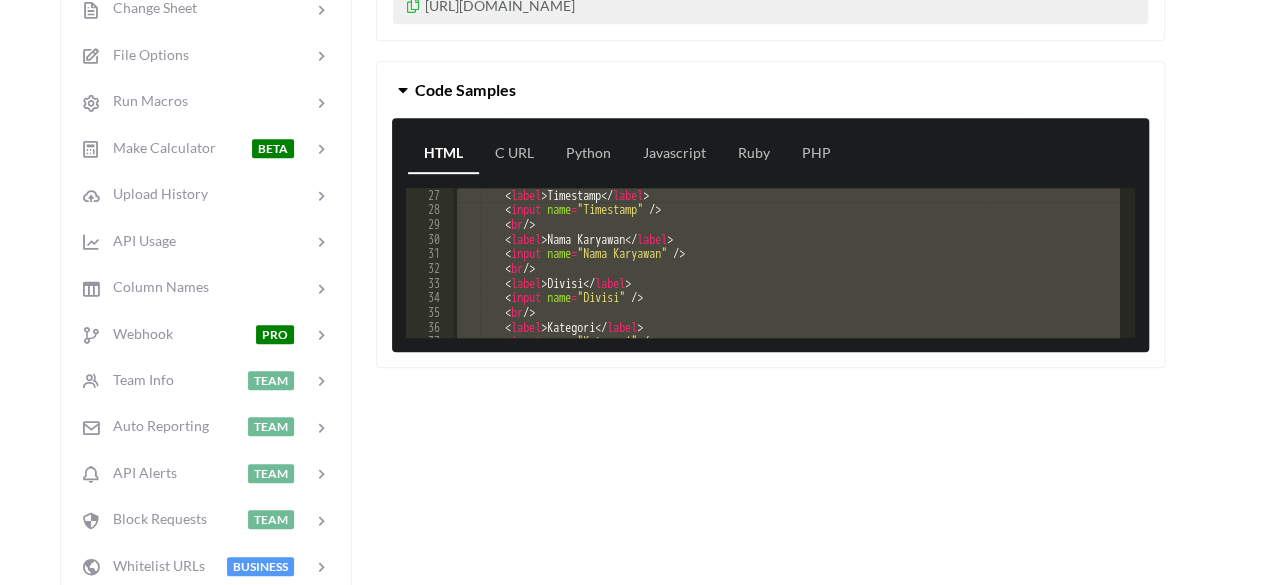 scroll, scrollTop: 382, scrollLeft: 0, axis: vertical 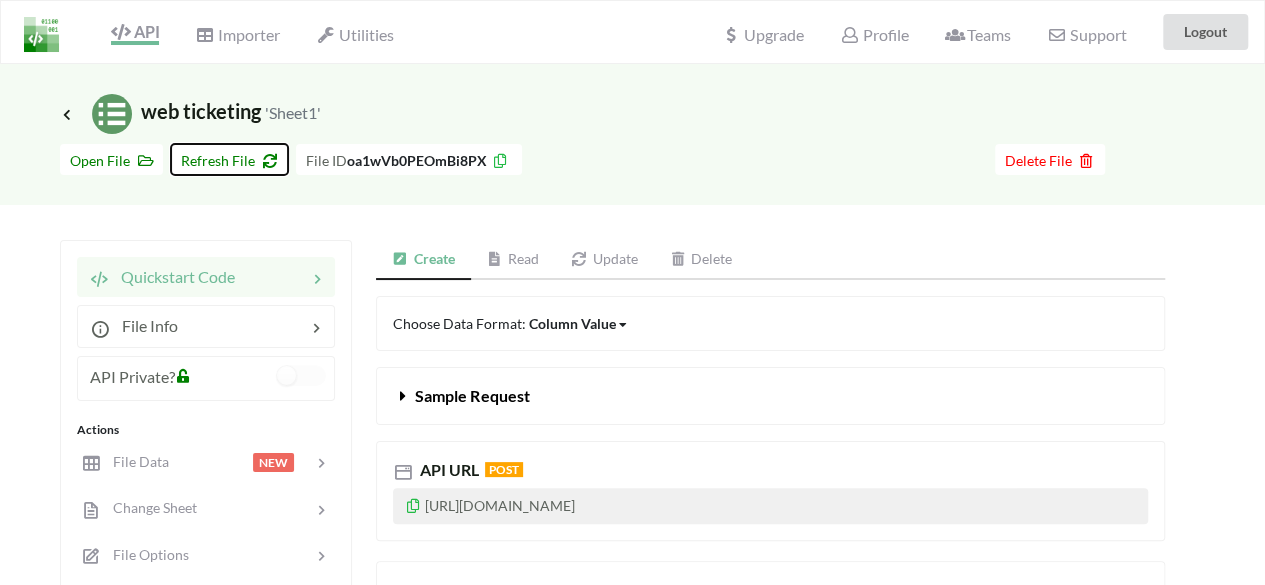 click on "Refresh File" at bounding box center (229, 159) 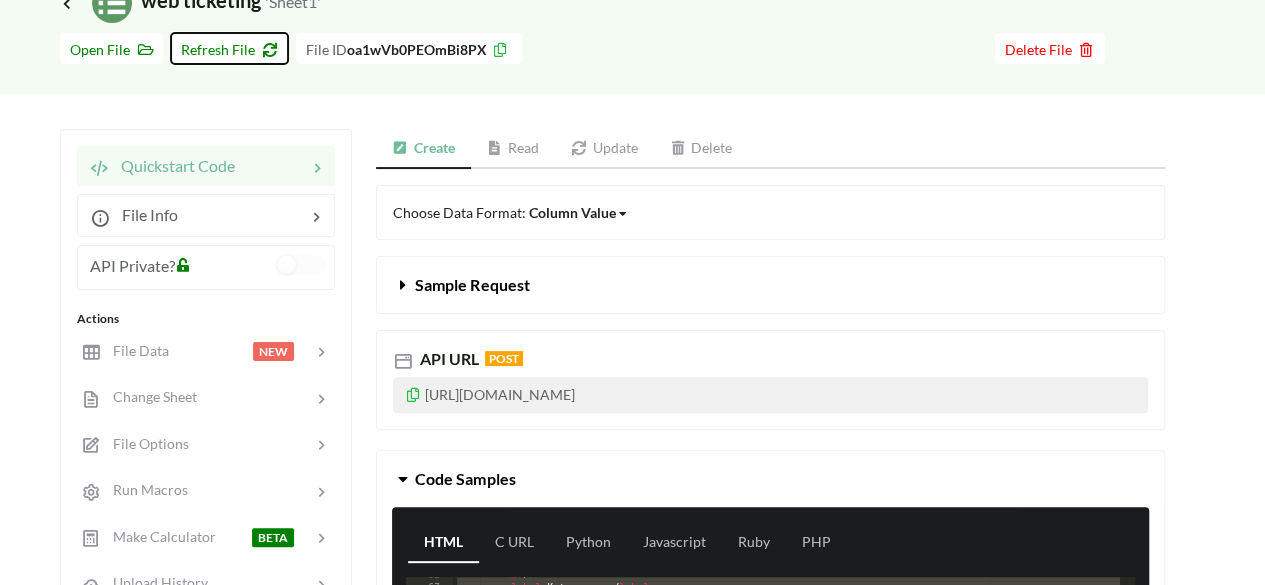 scroll, scrollTop: 100, scrollLeft: 0, axis: vertical 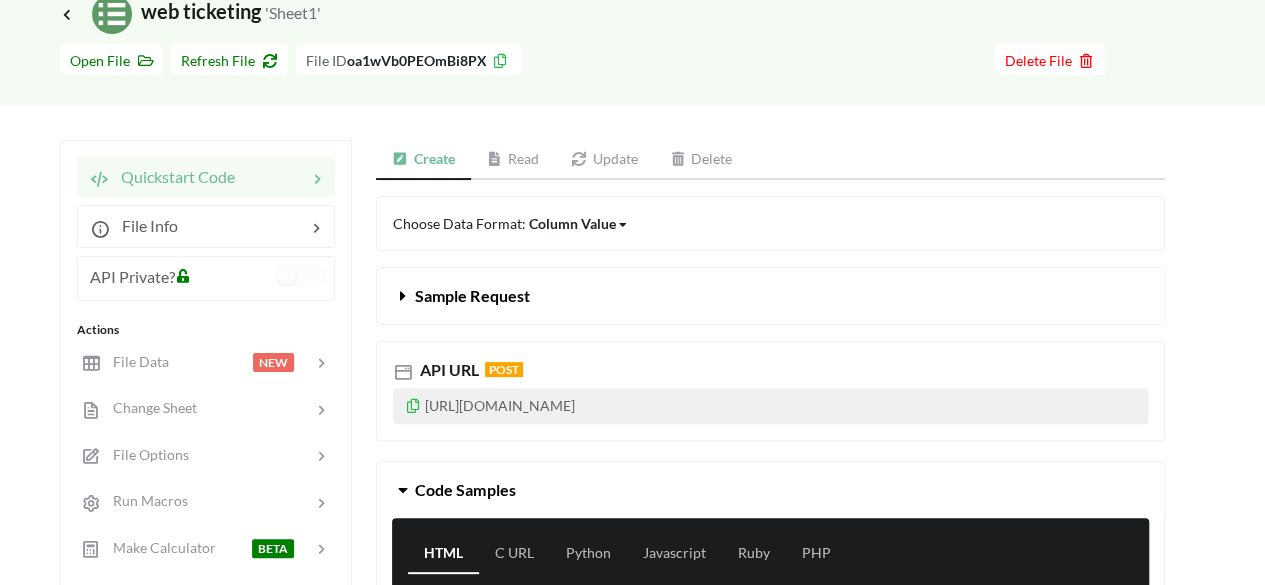 click on "Update" at bounding box center [604, 160] 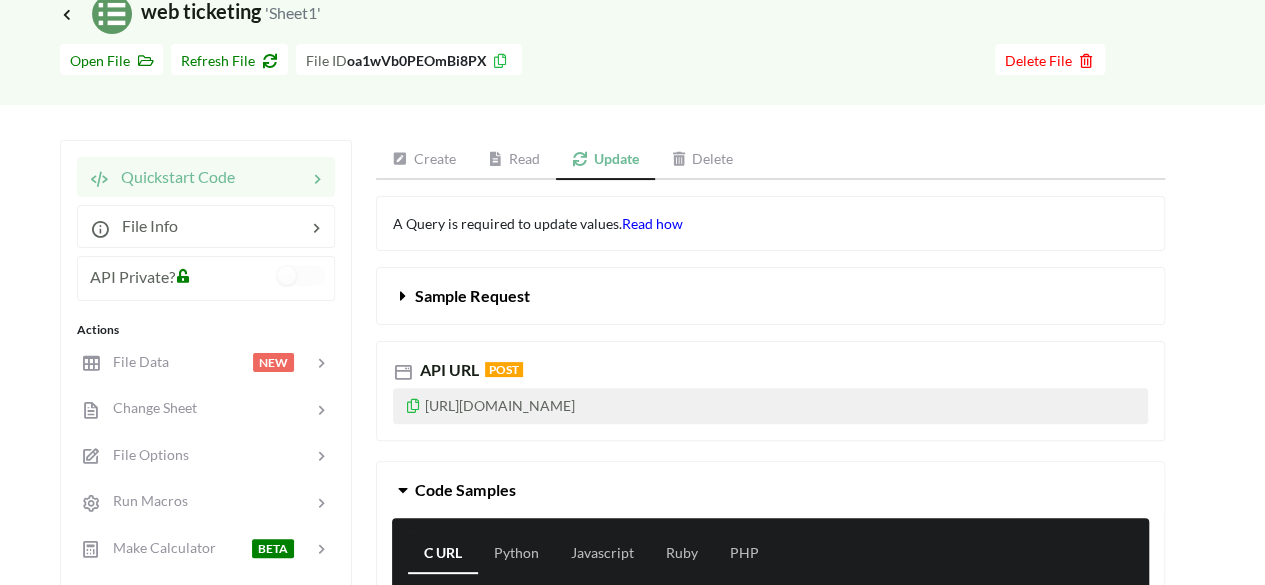 click on "Read how" at bounding box center [652, 223] 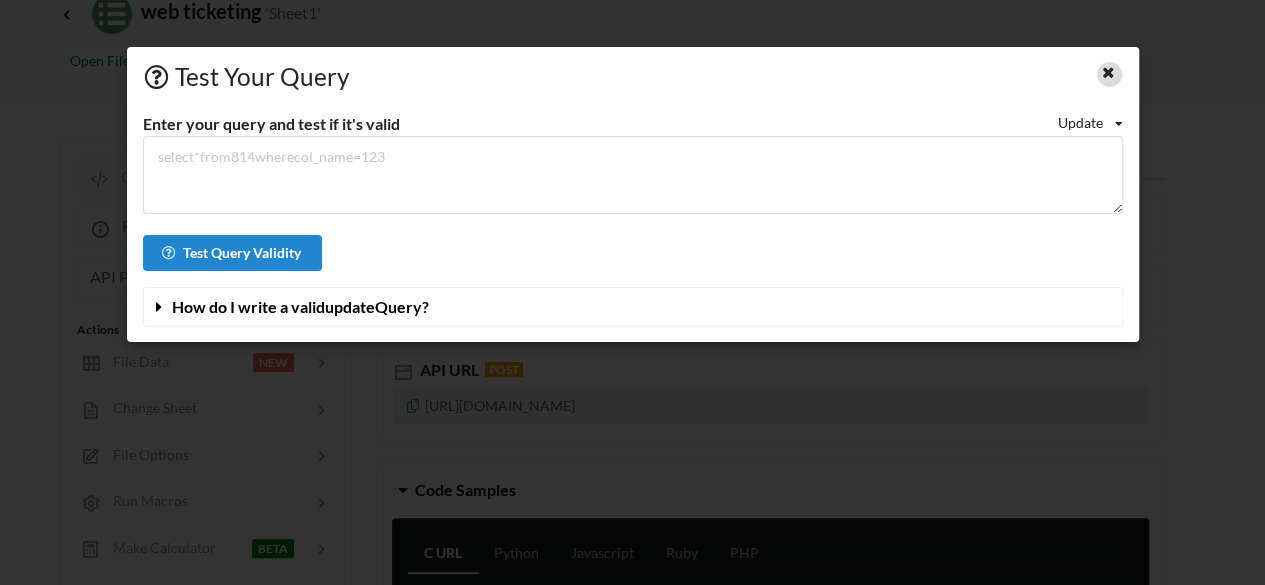 click at bounding box center [1108, 70] 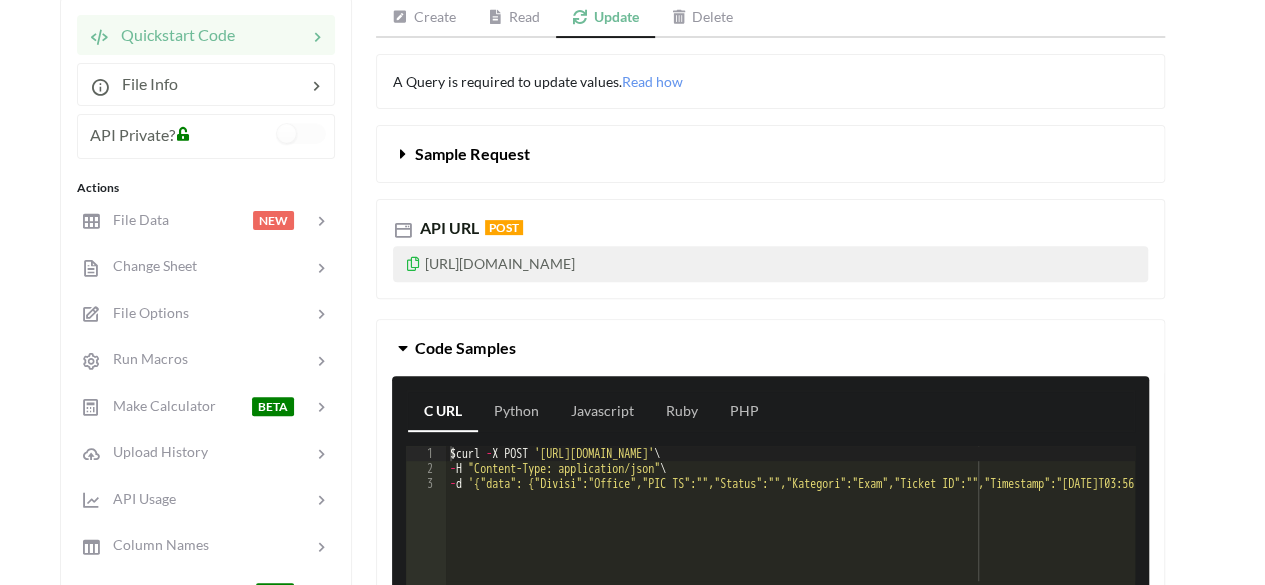 scroll, scrollTop: 200, scrollLeft: 0, axis: vertical 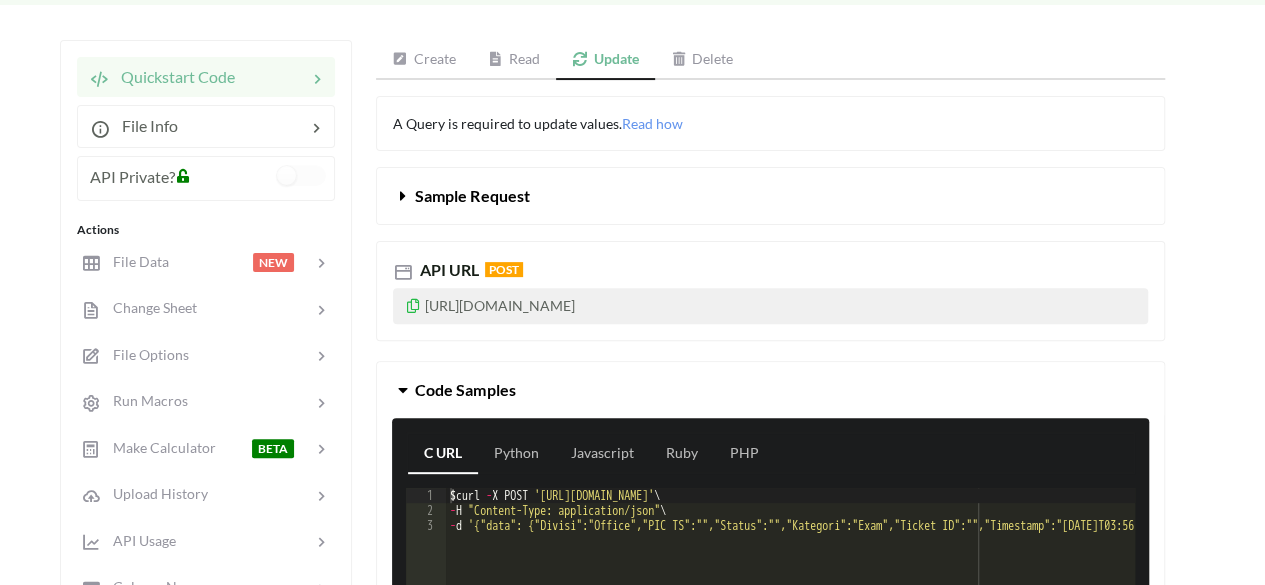 click on "Sample Request" at bounding box center [472, 195] 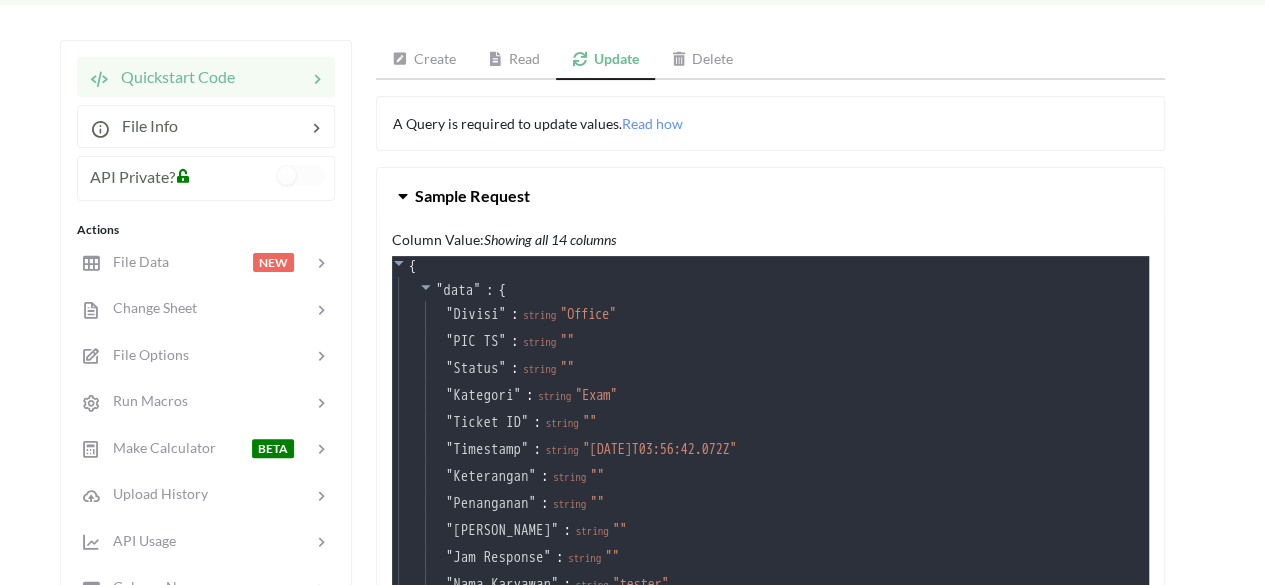 click on "Sample Request" at bounding box center (472, 195) 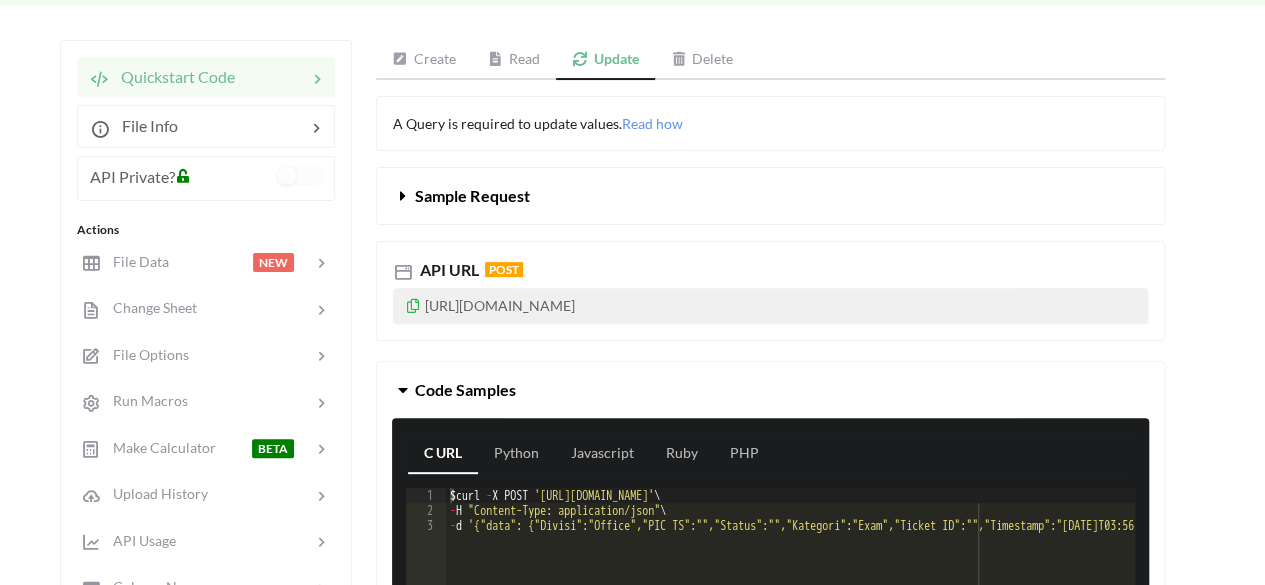 click on "Read" at bounding box center [514, 60] 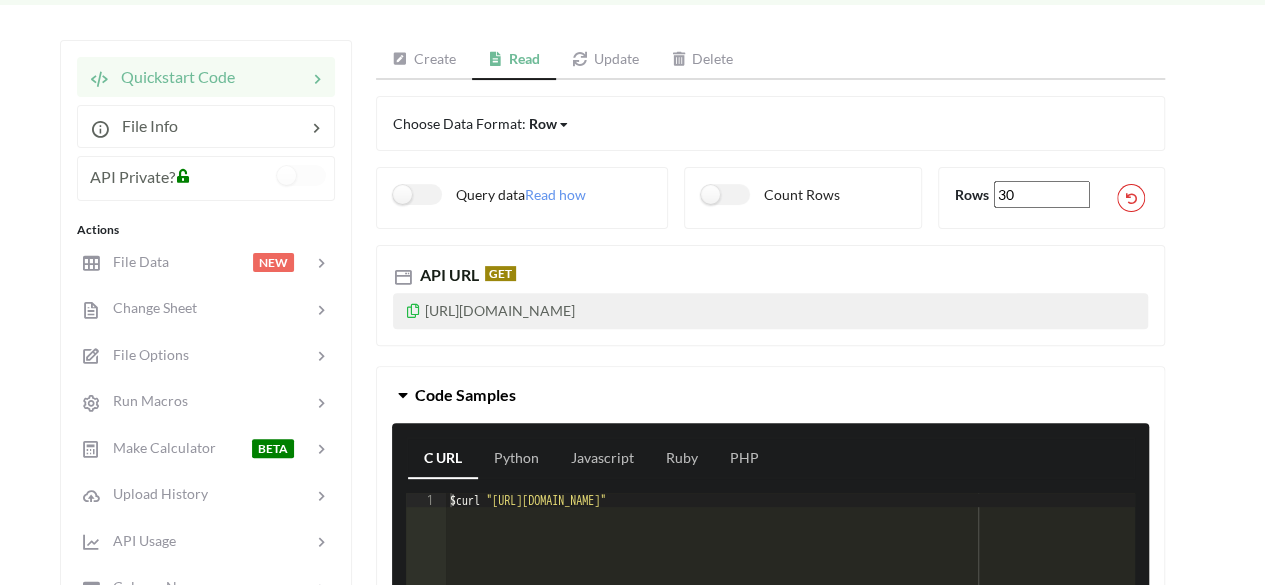 click on "Create" at bounding box center [424, 60] 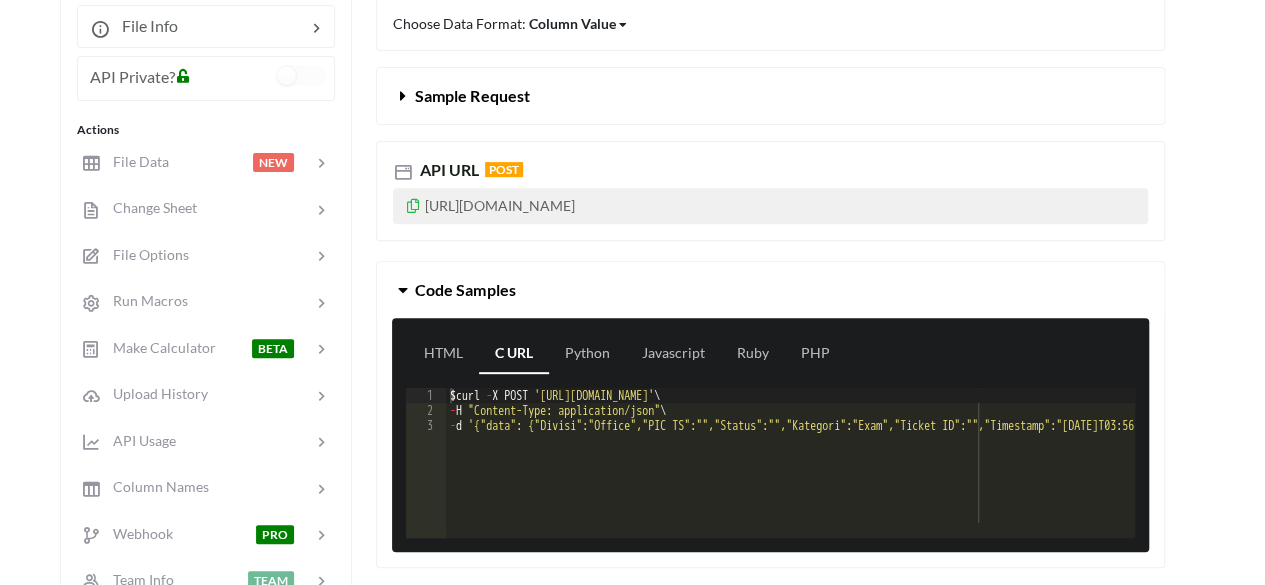 scroll, scrollTop: 200, scrollLeft: 0, axis: vertical 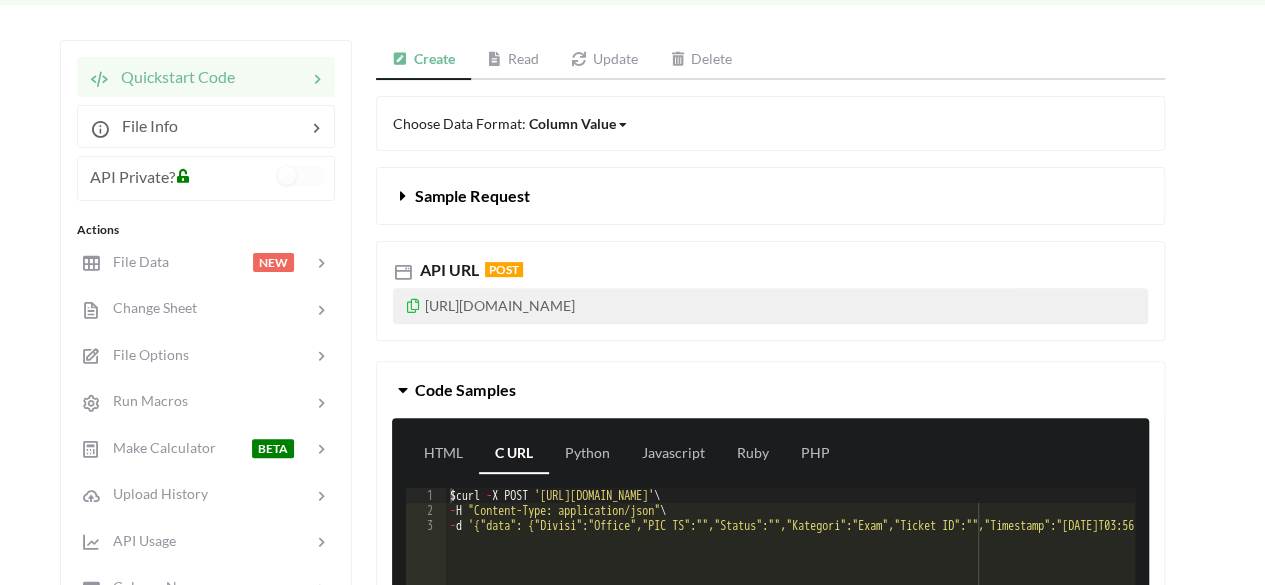 click on "Read" at bounding box center (513, 60) 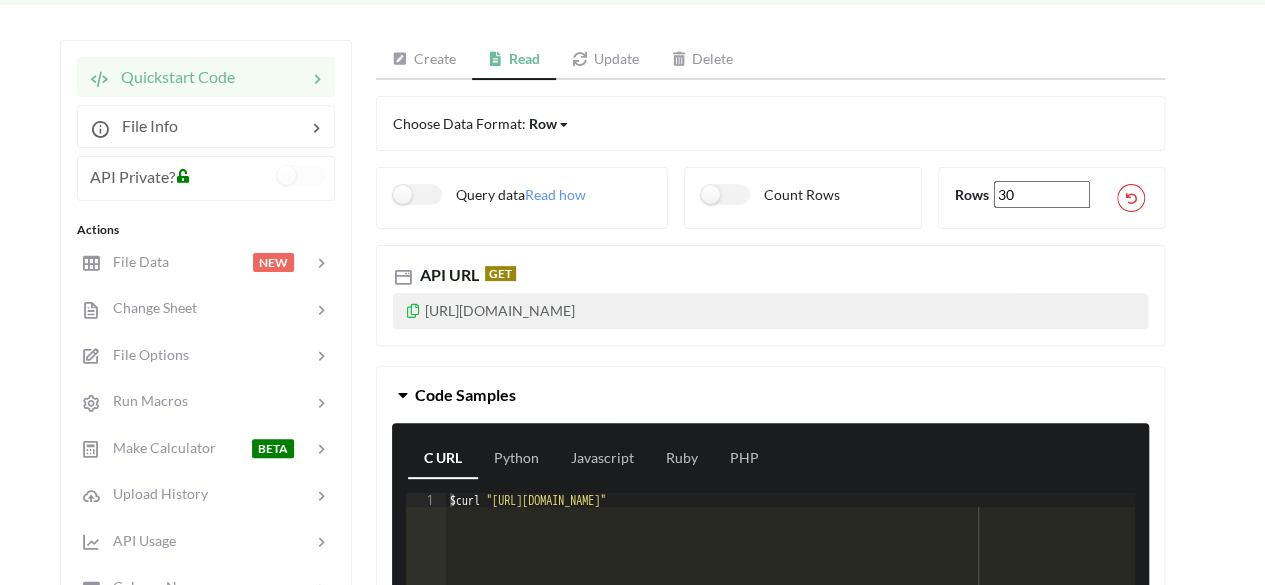 click on "Create" at bounding box center (424, 60) 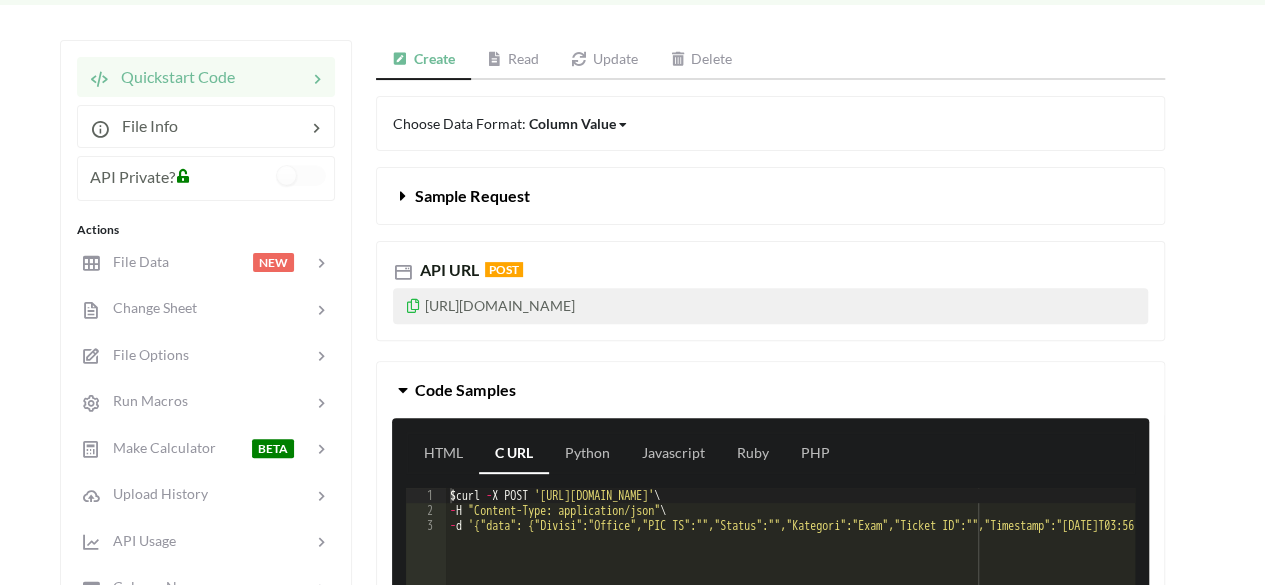 click on "Read" at bounding box center (513, 60) 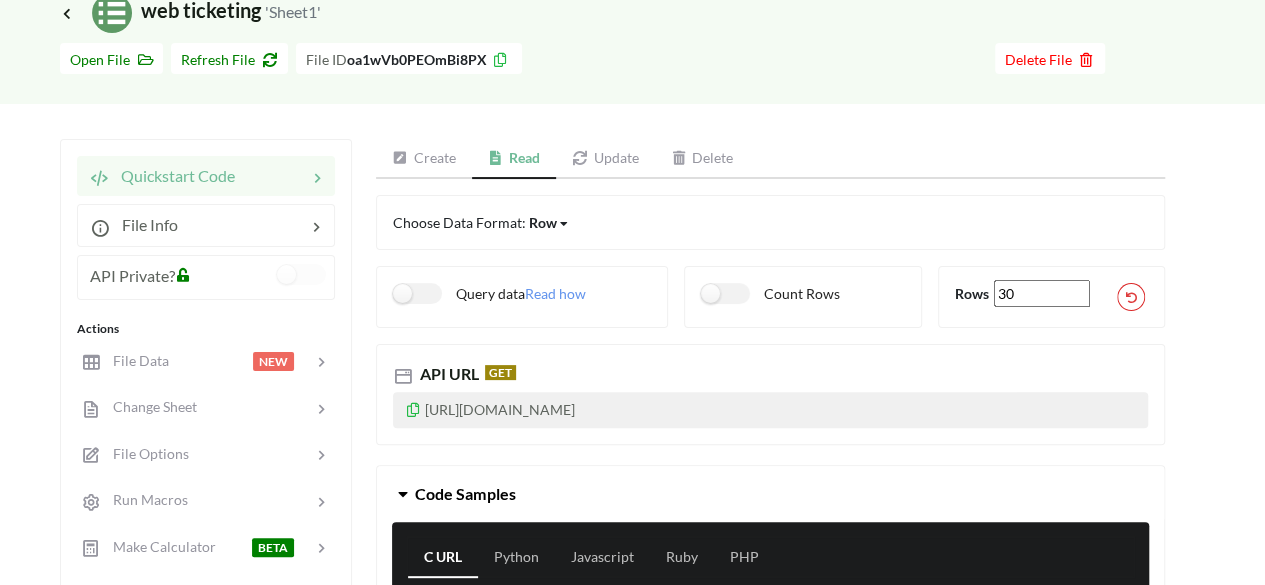 scroll, scrollTop: 100, scrollLeft: 0, axis: vertical 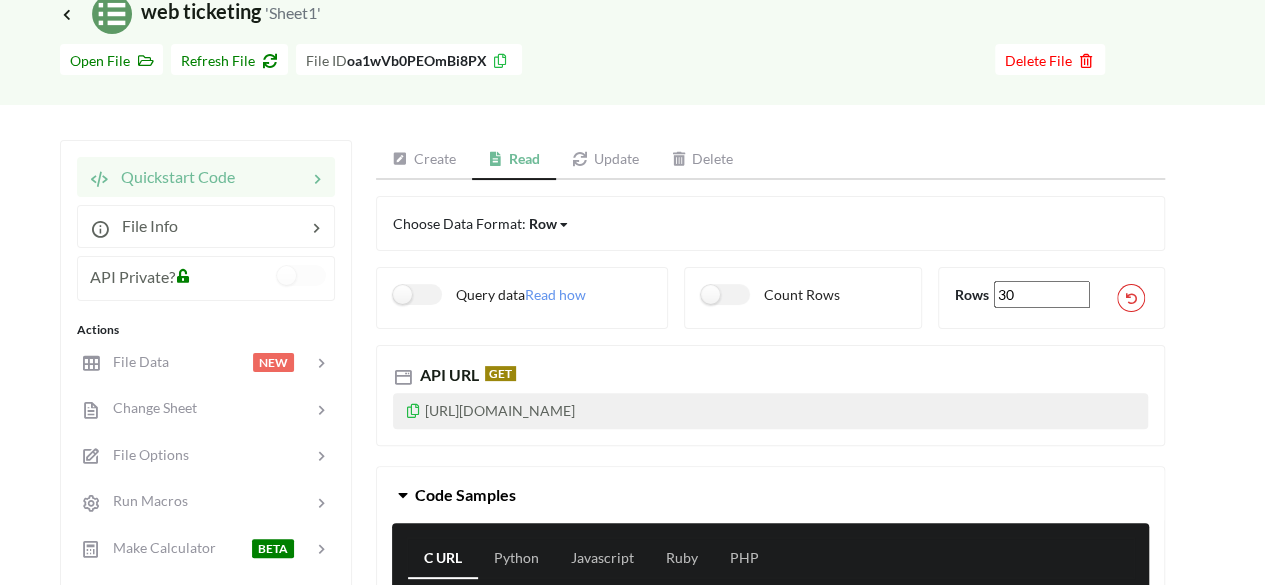 click on "Create" at bounding box center (424, 160) 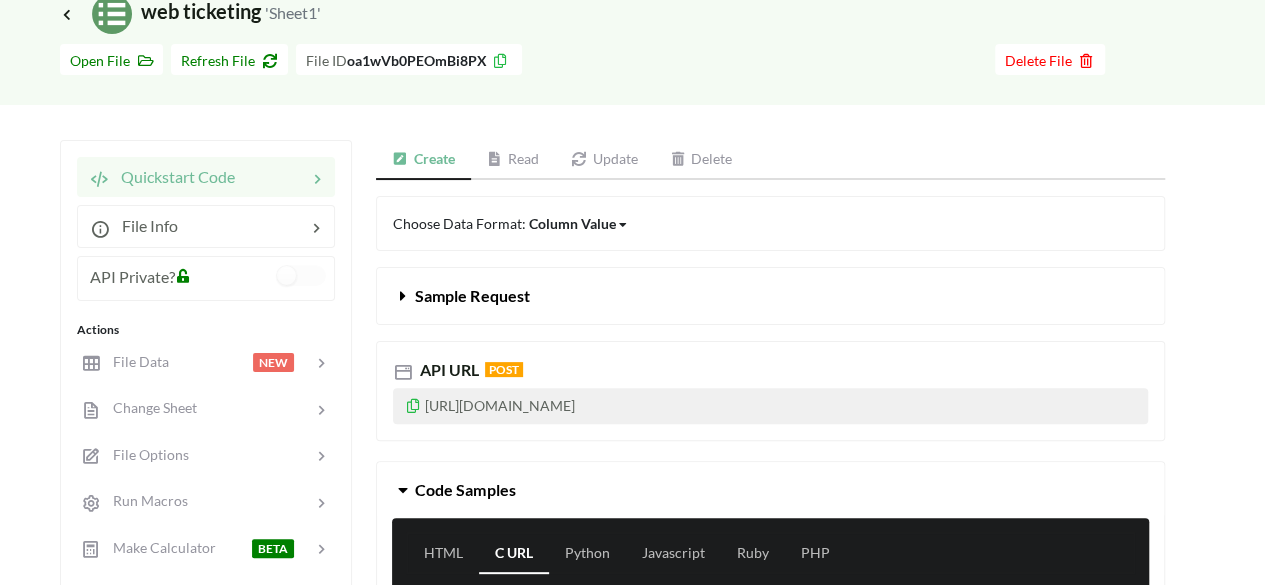 click on "Sample Request" at bounding box center (472, 295) 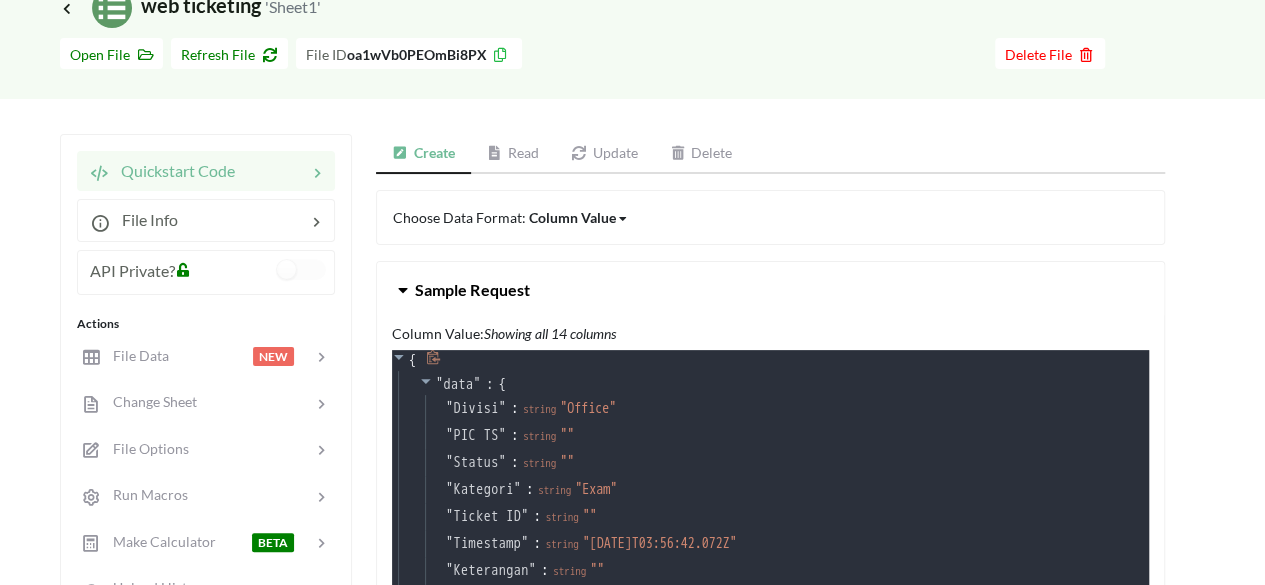 scroll, scrollTop: 100, scrollLeft: 0, axis: vertical 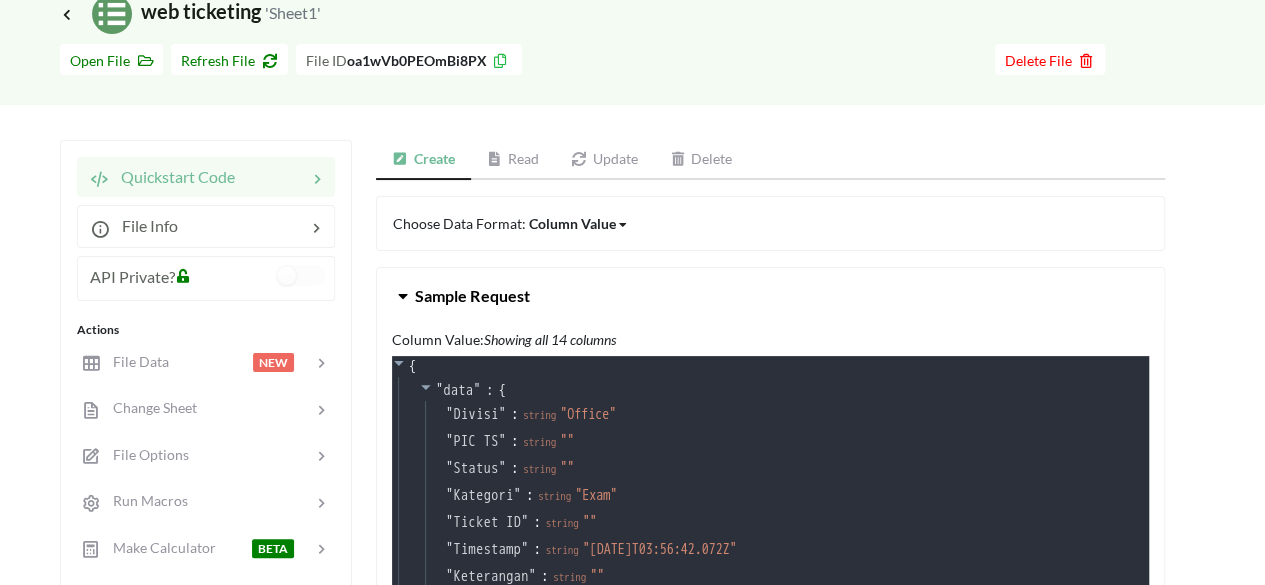 click on "Sample Request" at bounding box center [472, 295] 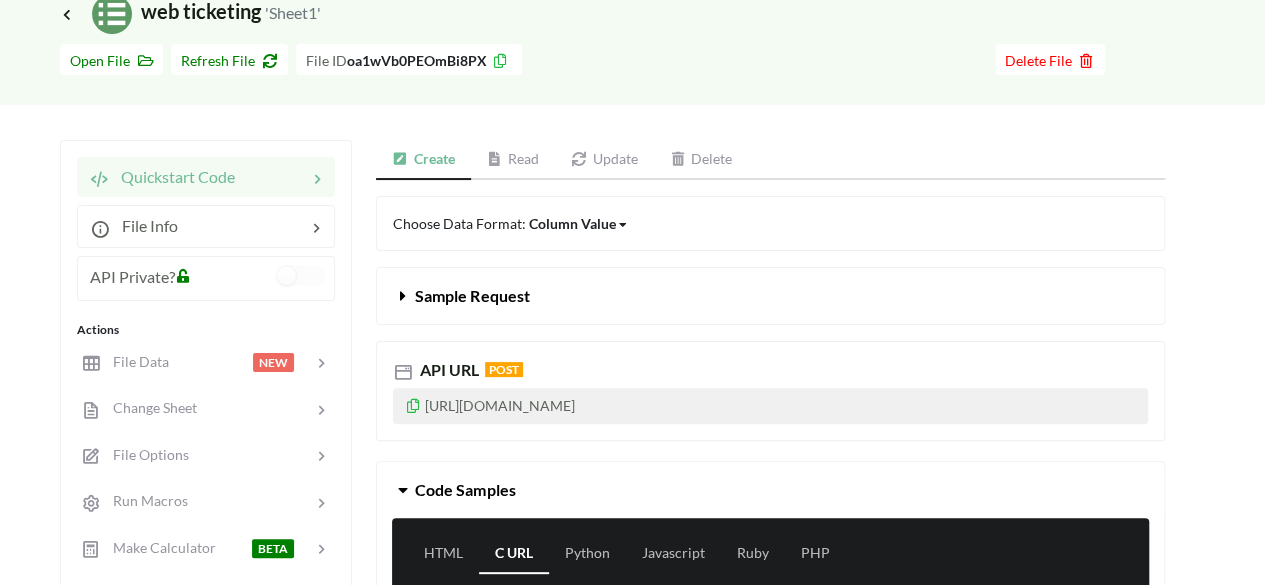 click on "Read" at bounding box center (513, 160) 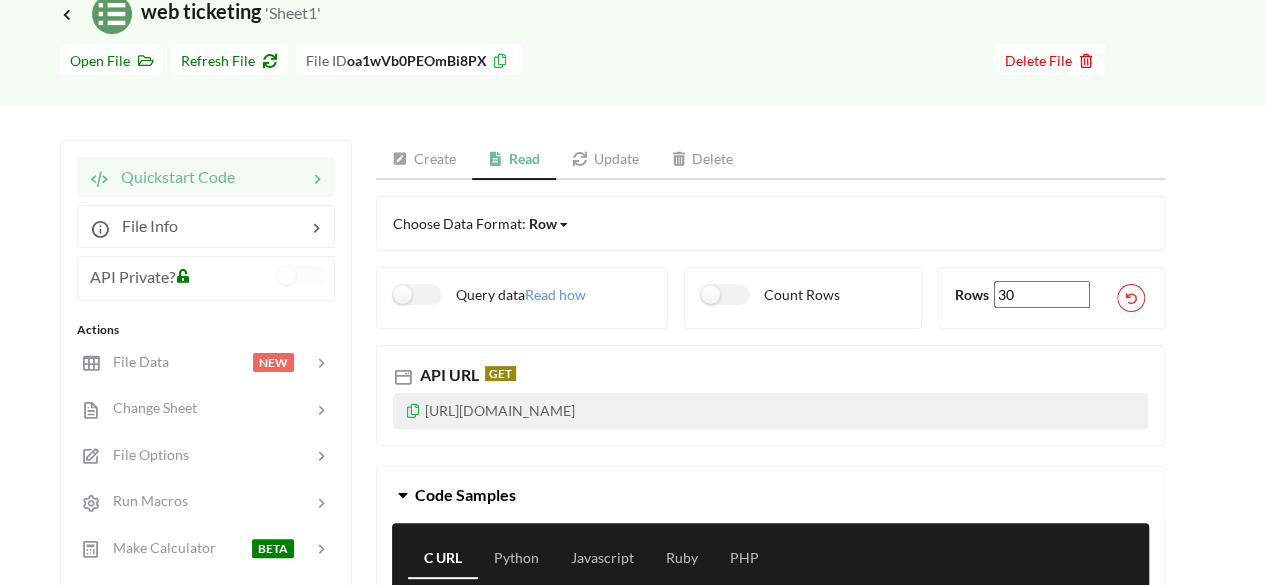click on "Update" at bounding box center [605, 160] 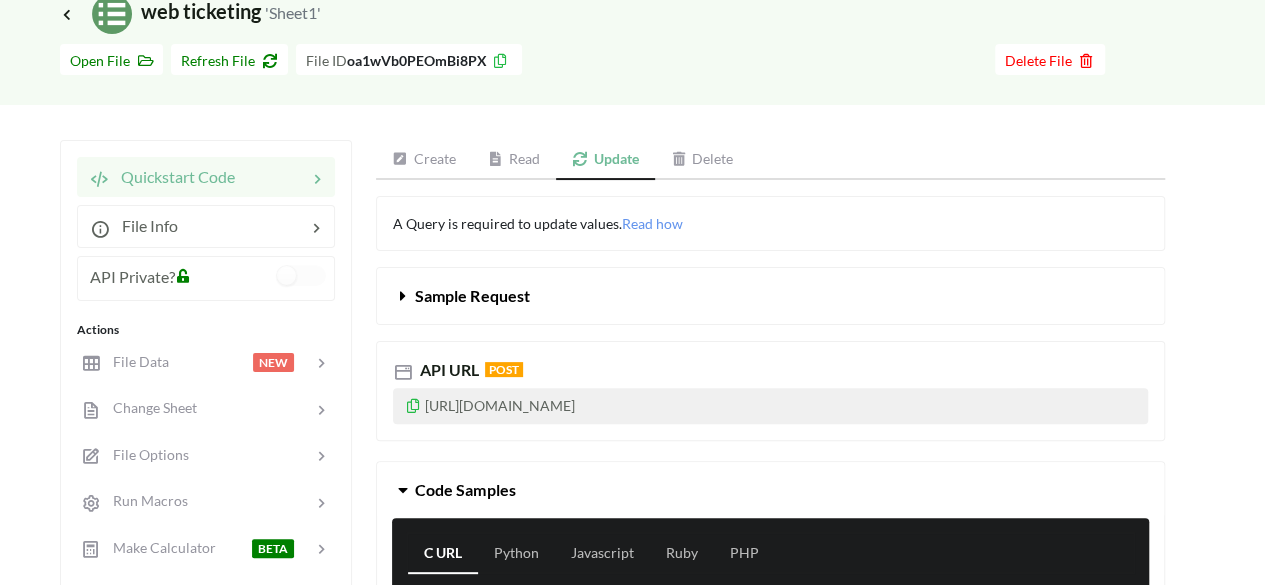 click on "Create" at bounding box center [424, 160] 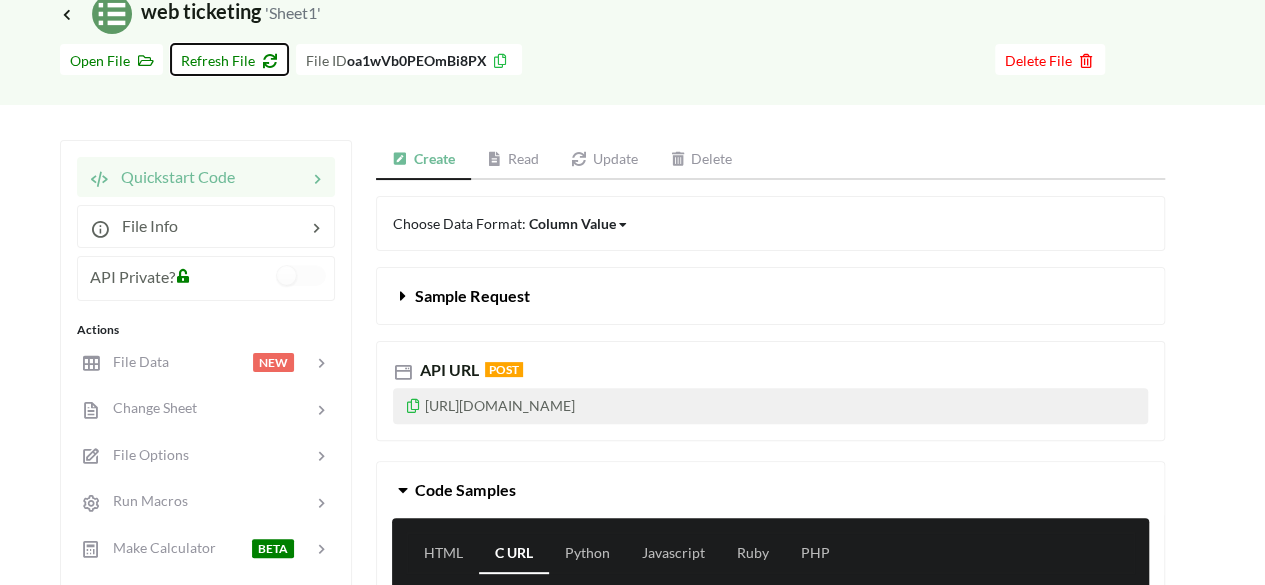 click on "Refresh File" at bounding box center [229, 59] 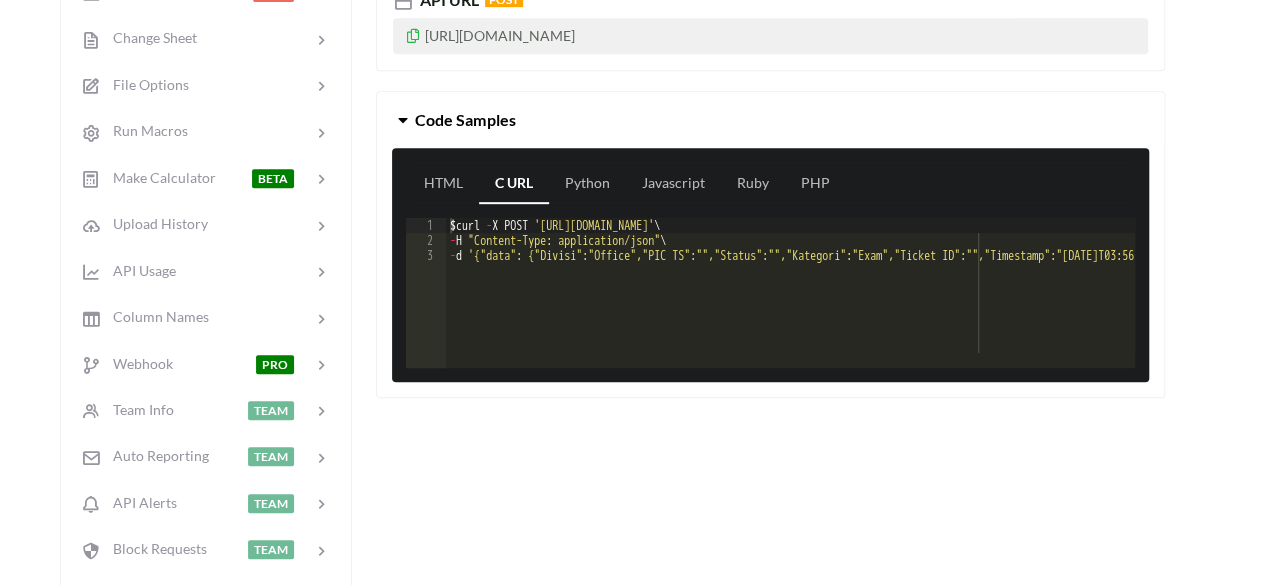 scroll, scrollTop: 500, scrollLeft: 0, axis: vertical 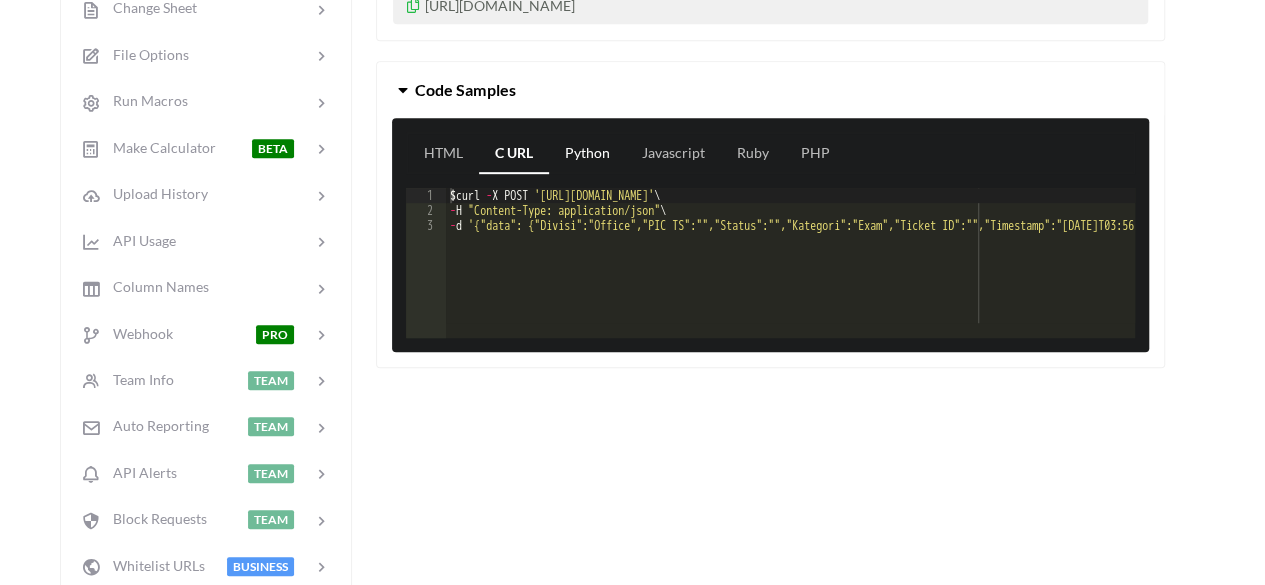 click on "Python" at bounding box center (587, 154) 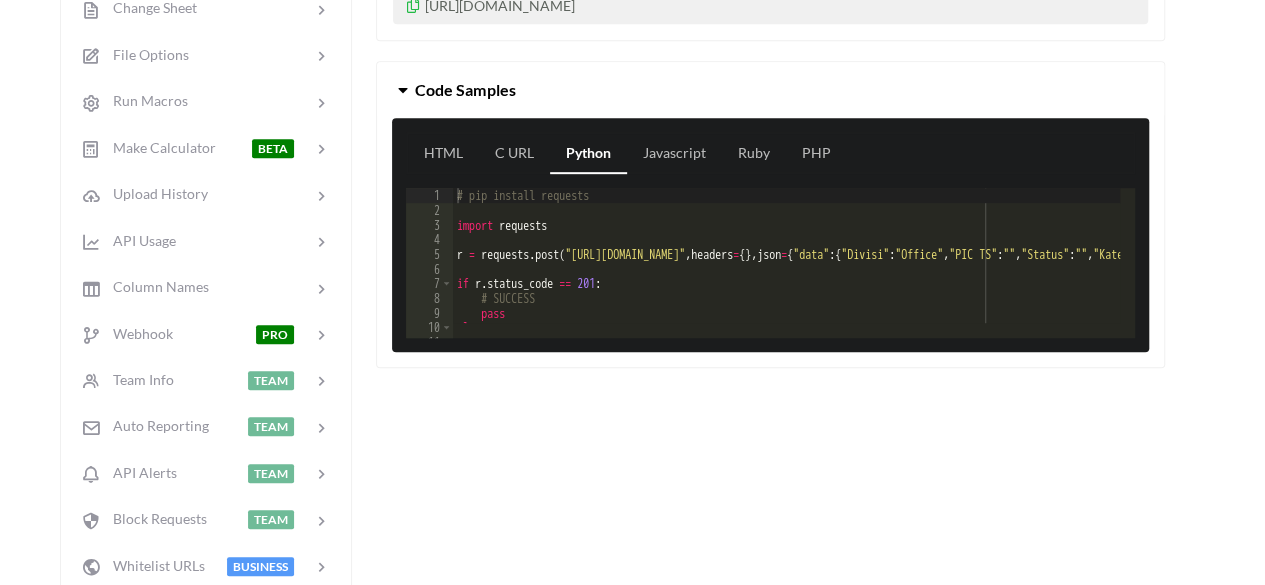 scroll, scrollTop: 40, scrollLeft: 0, axis: vertical 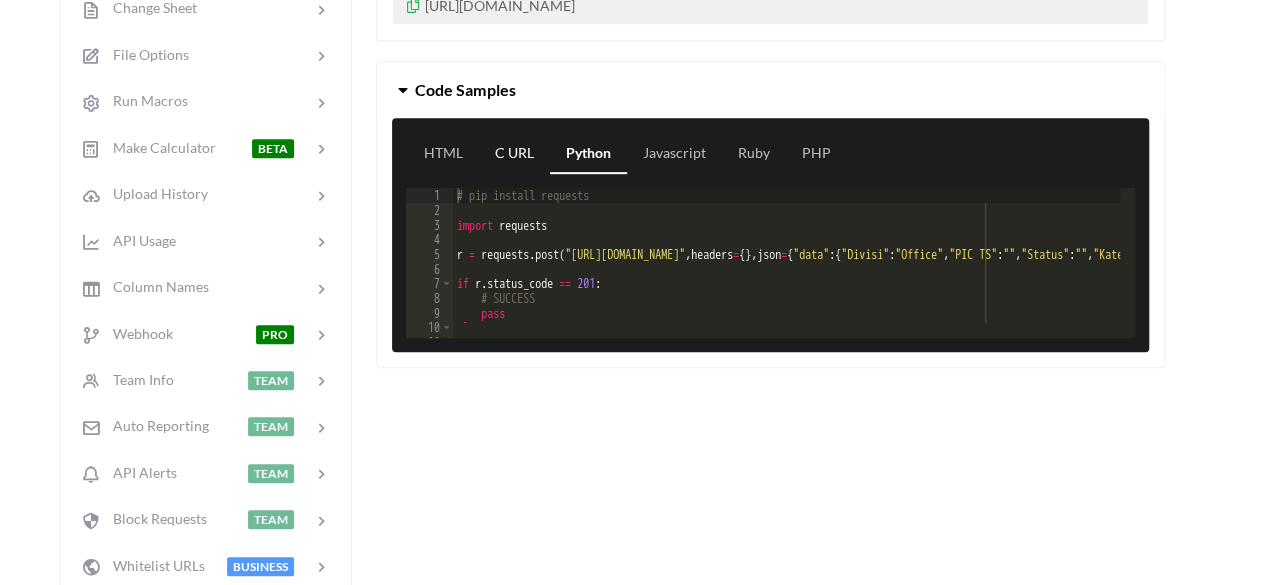 click on "C URL" at bounding box center (514, 154) 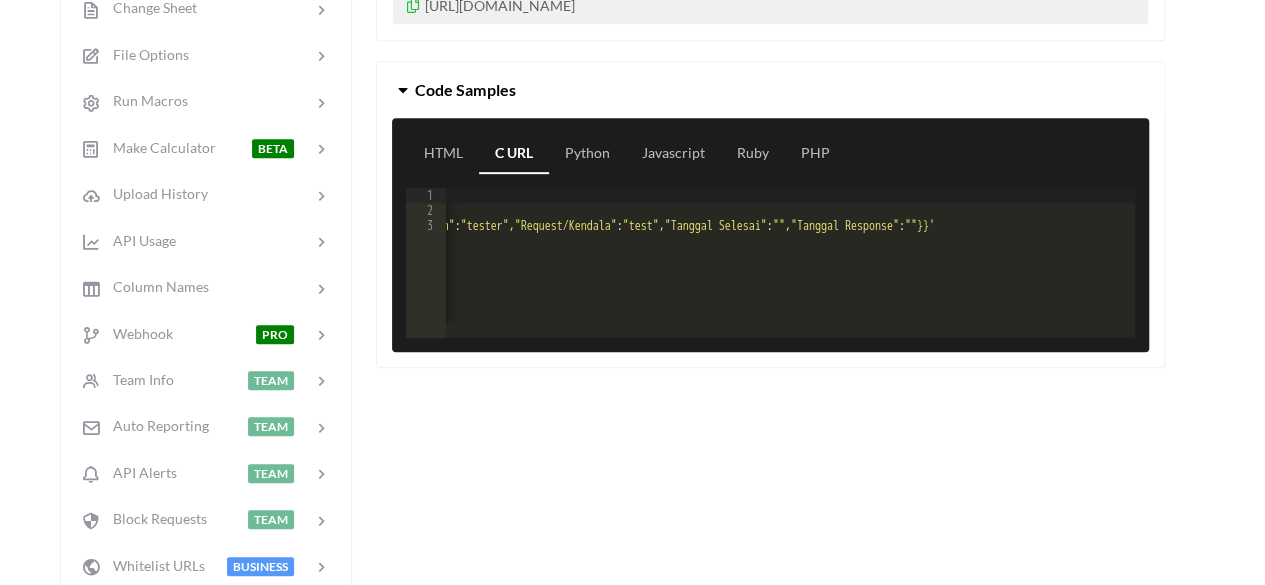 scroll, scrollTop: 0, scrollLeft: 1231, axis: horizontal 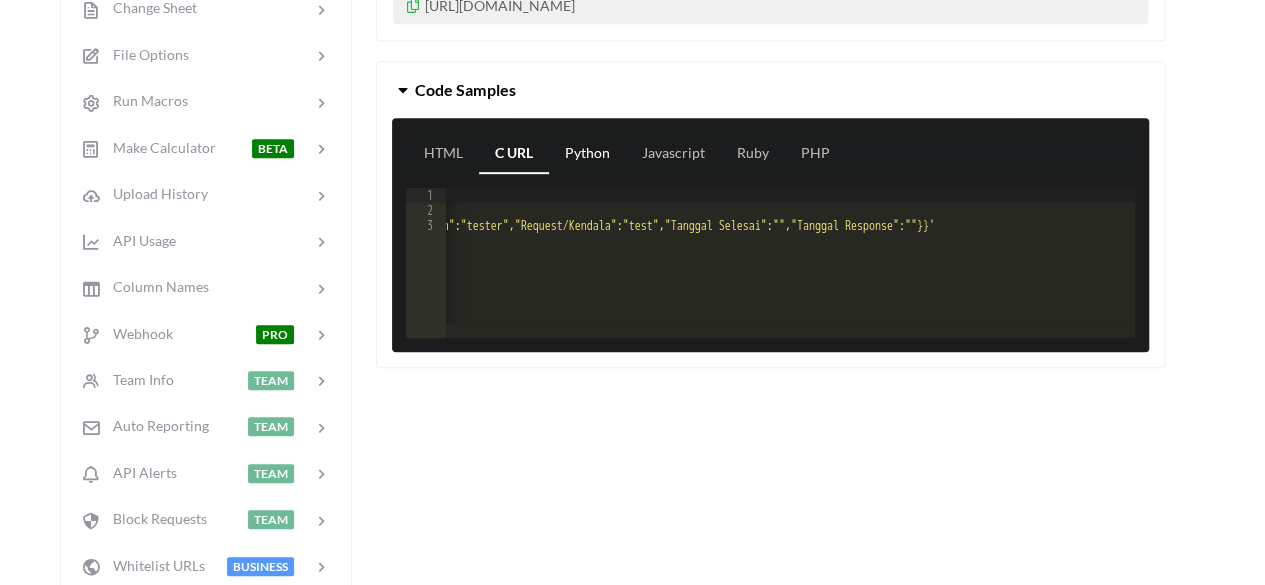 click on "Python" at bounding box center [587, 154] 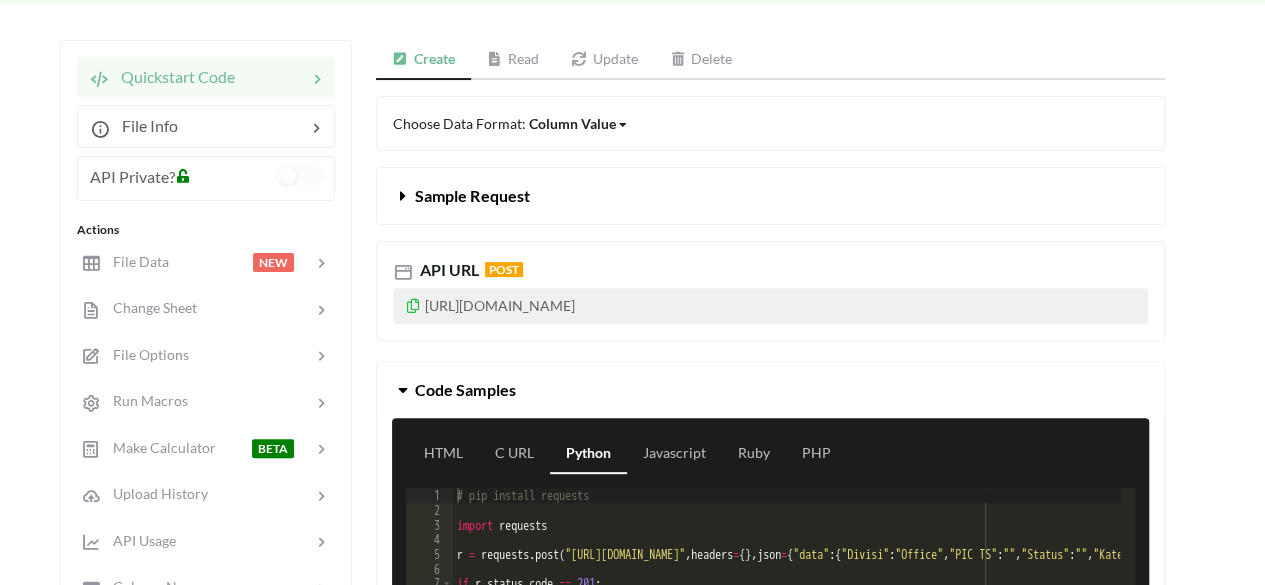 scroll, scrollTop: 100, scrollLeft: 0, axis: vertical 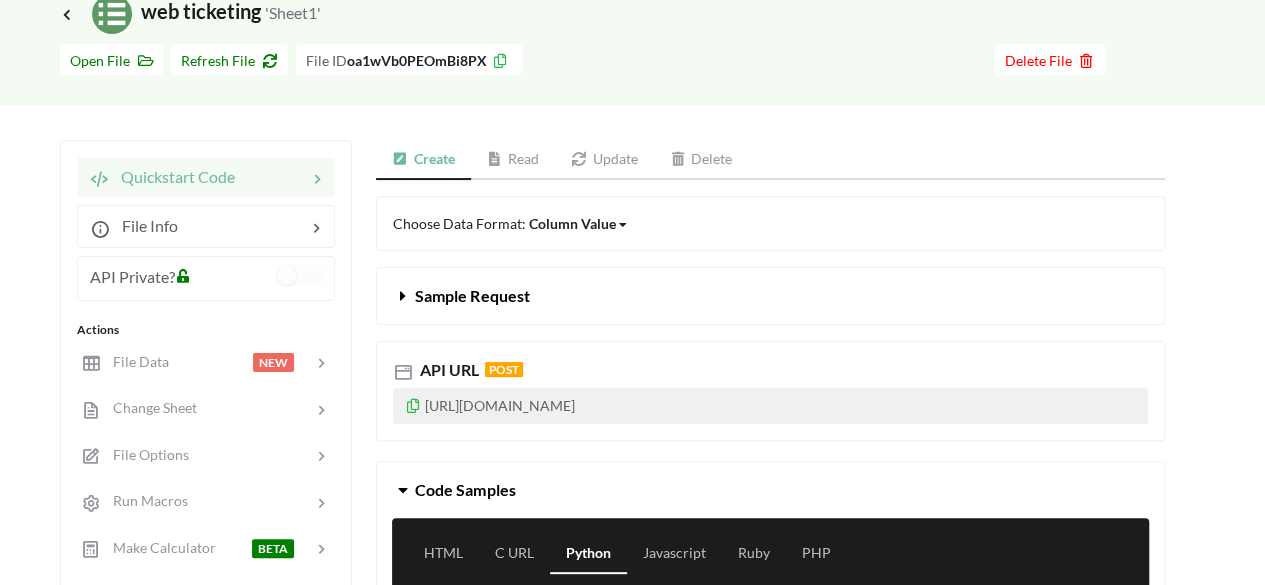 click on "Update" at bounding box center [604, 160] 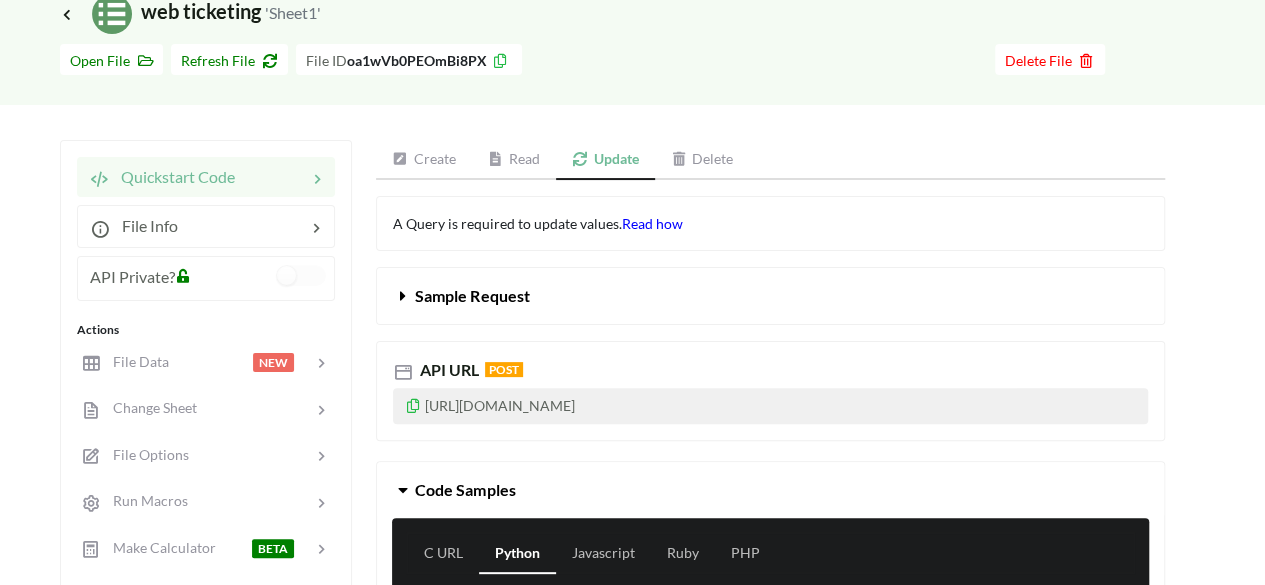 click on "Read how" at bounding box center [652, 223] 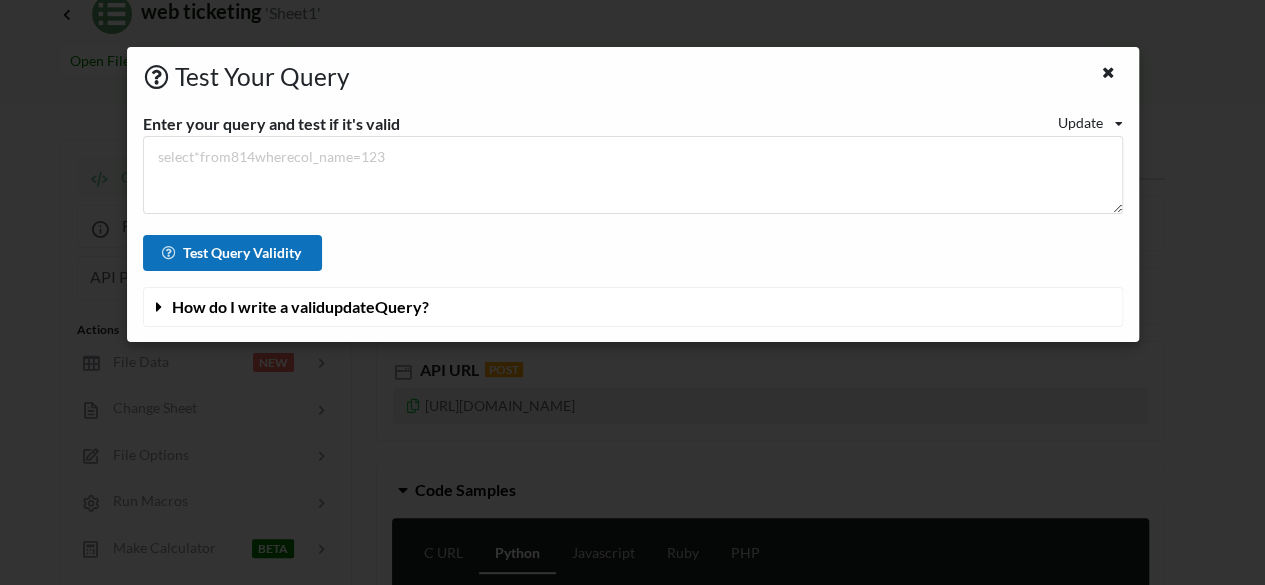 click on "Test Query Validity" at bounding box center [233, 253] 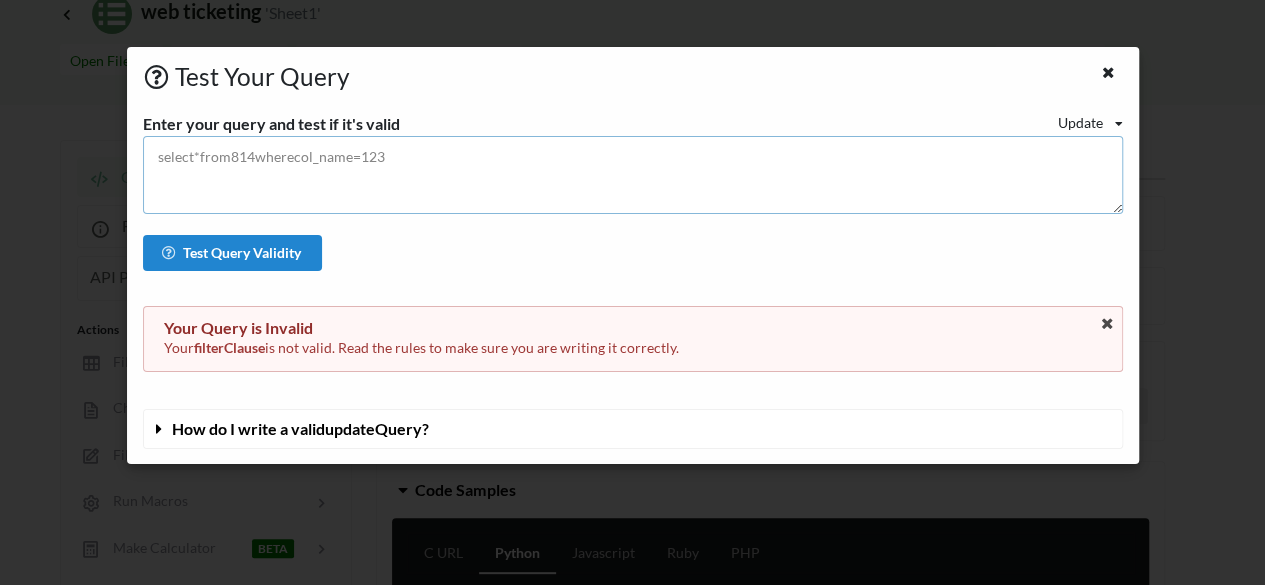 click at bounding box center (633, 175) 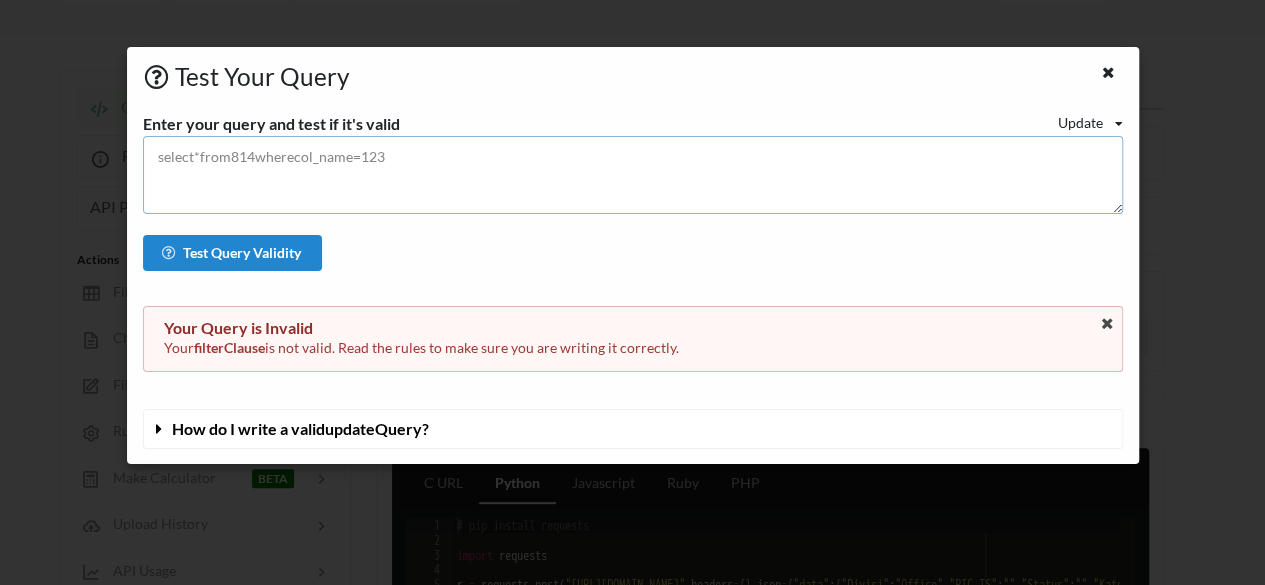 scroll, scrollTop: 200, scrollLeft: 0, axis: vertical 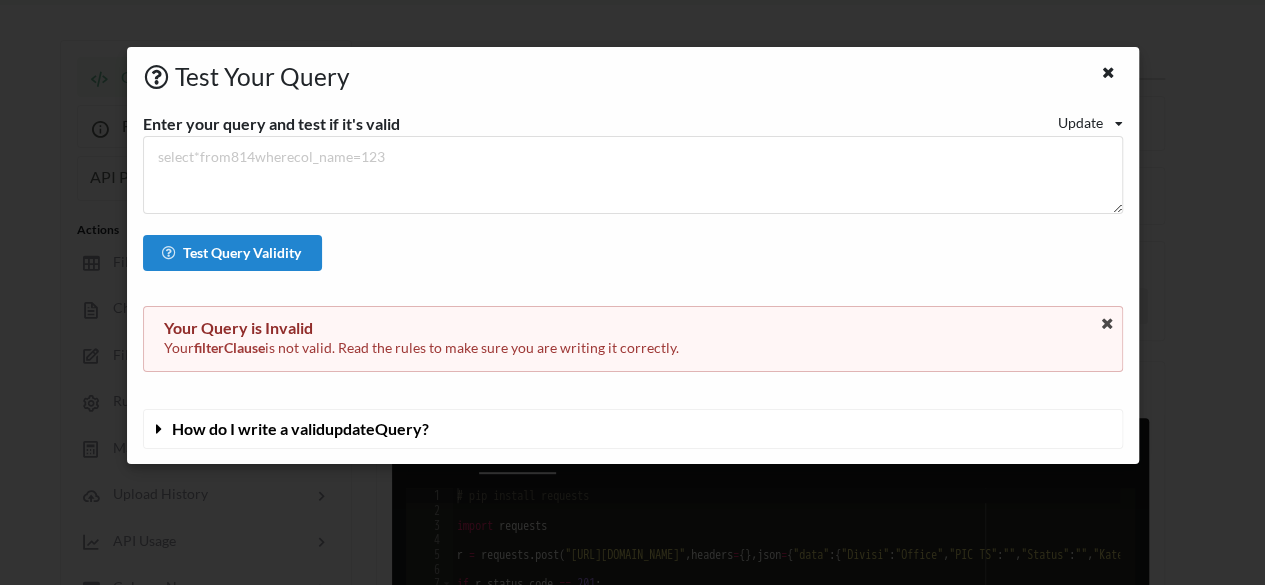 click on "How do I write a valid  update  Query?" at bounding box center [300, 428] 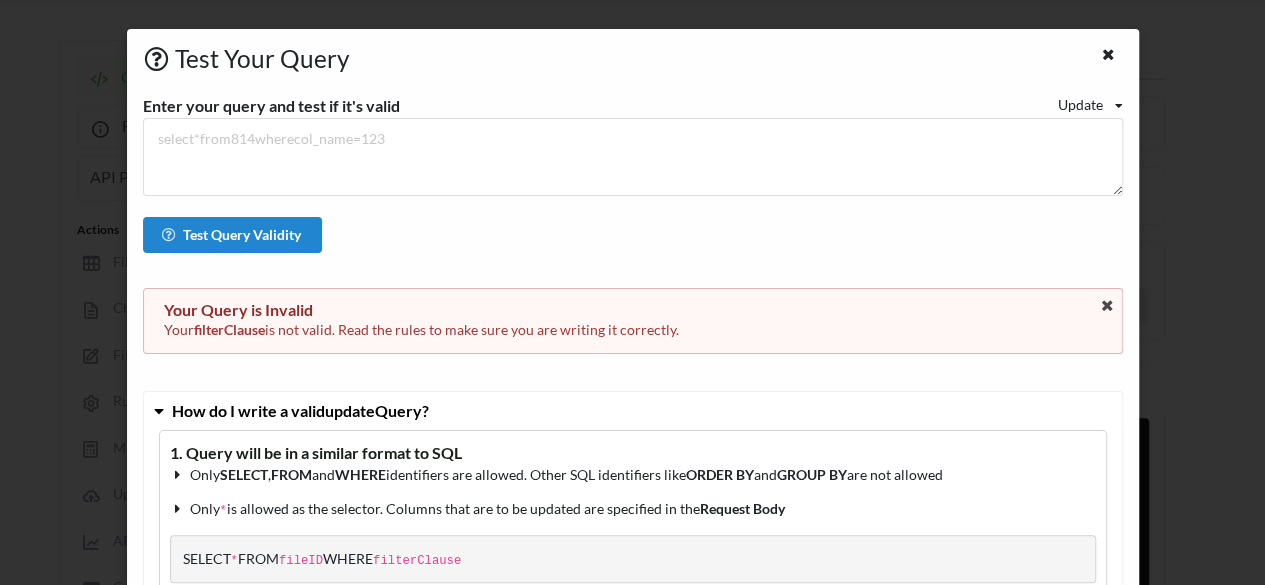 scroll, scrollTop: 0, scrollLeft: 0, axis: both 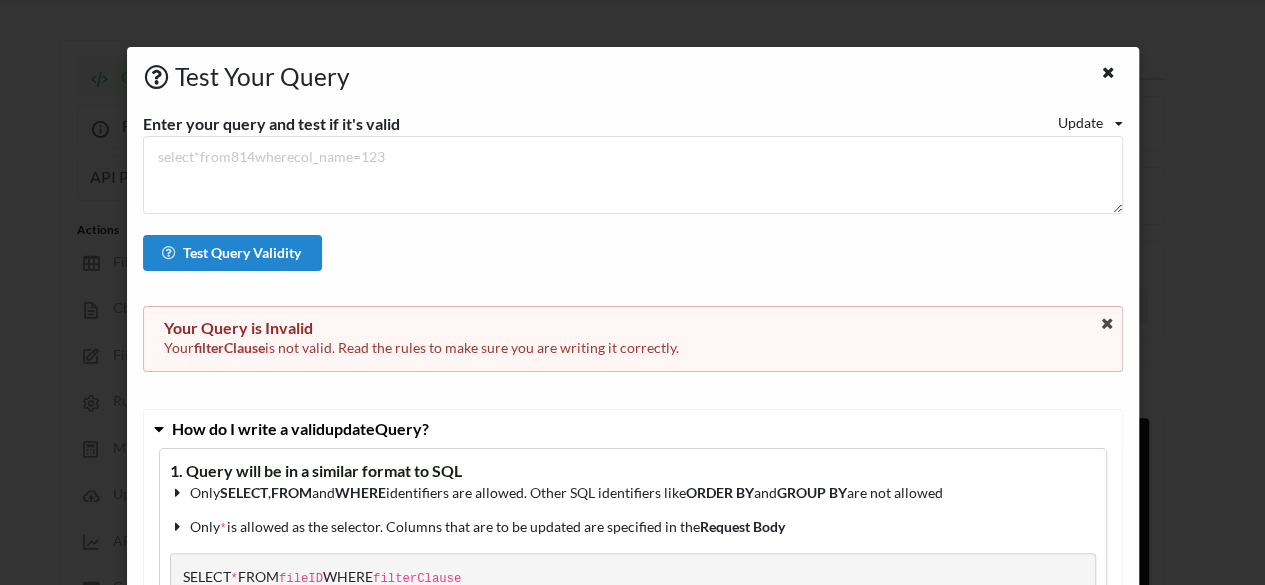 click on "Update Read Update Delete" at bounding box center [1090, 122] 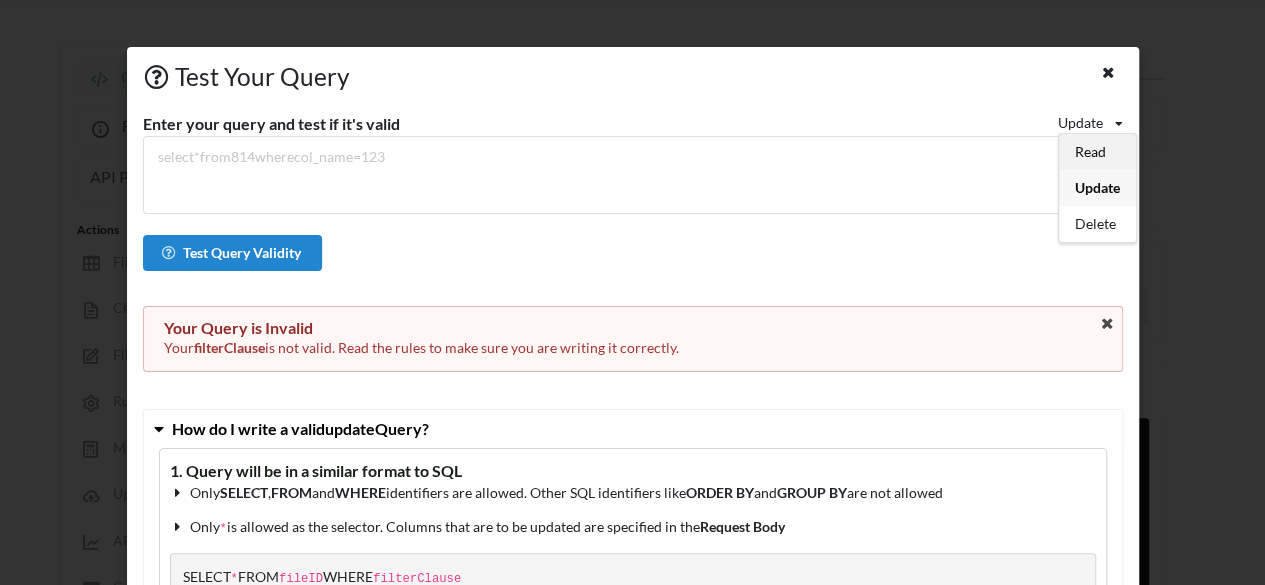 click on "Read" at bounding box center (1090, 151) 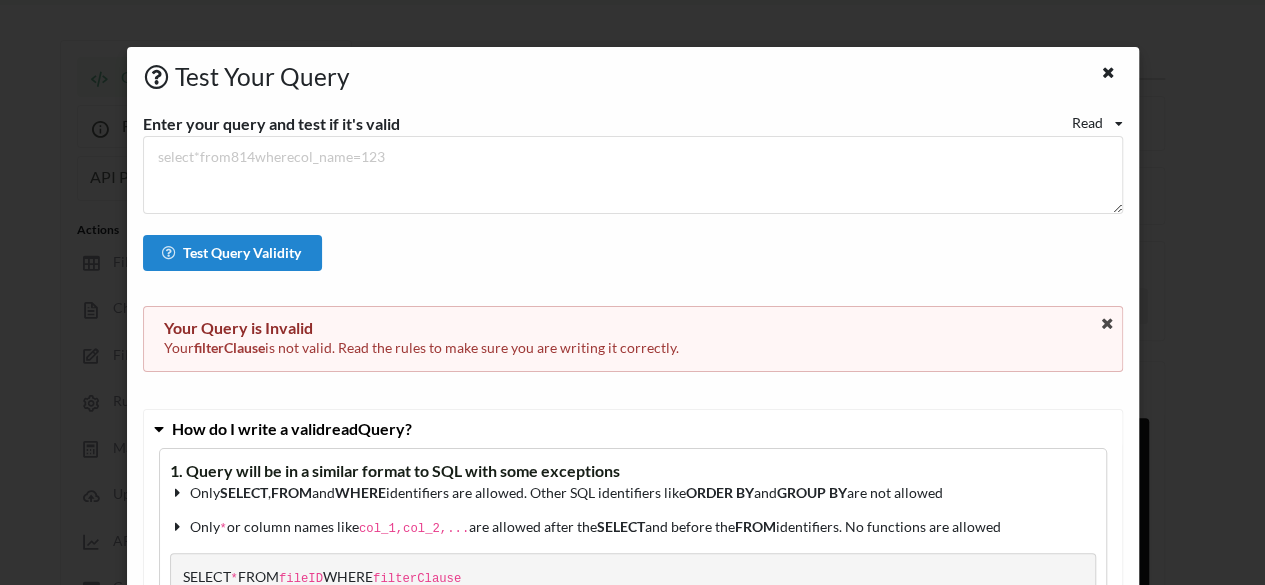 click on "Read" at bounding box center [1087, 122] 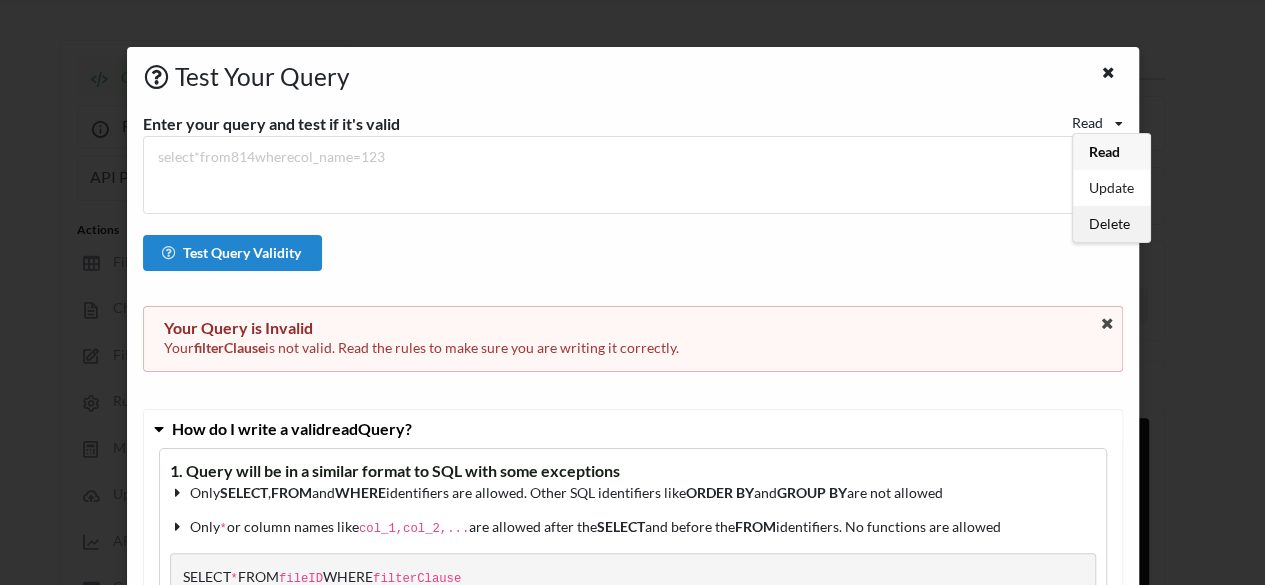 click on "Delete" at bounding box center [1111, 224] 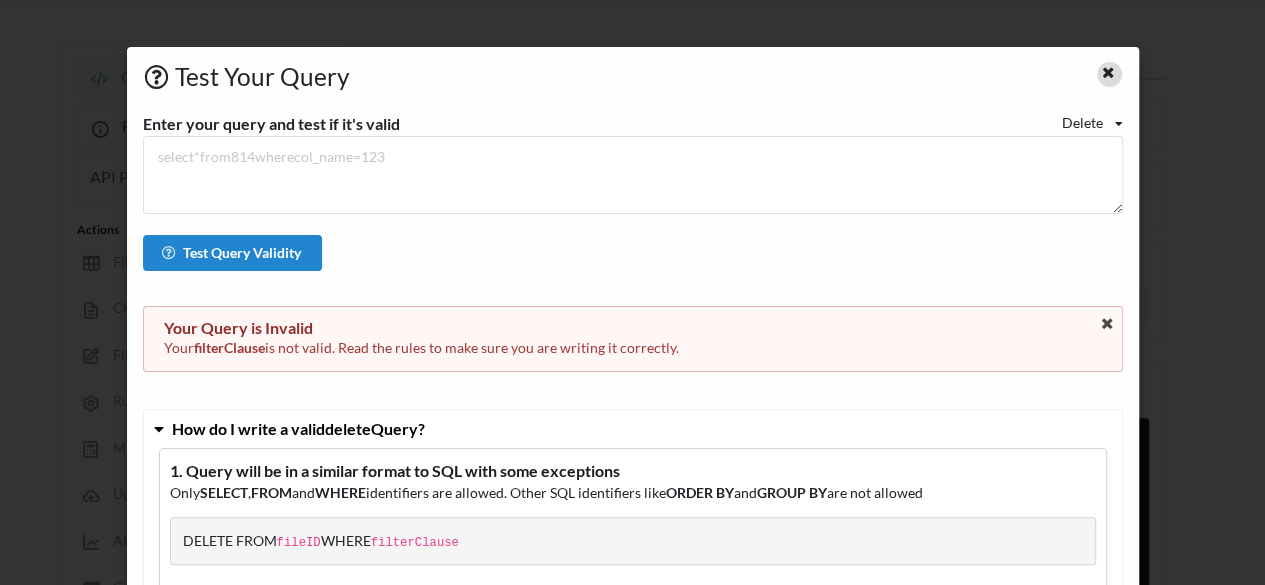 drag, startPoint x: 1102, startPoint y: 60, endPoint x: 1092, endPoint y: 76, distance: 18.867962 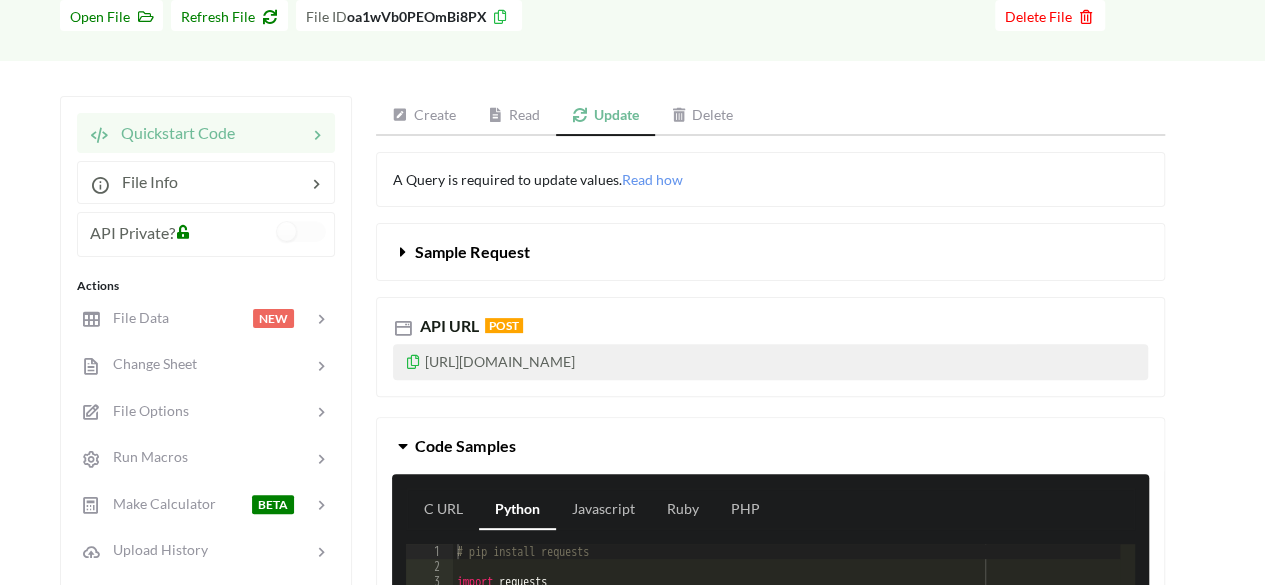 scroll, scrollTop: 100, scrollLeft: 0, axis: vertical 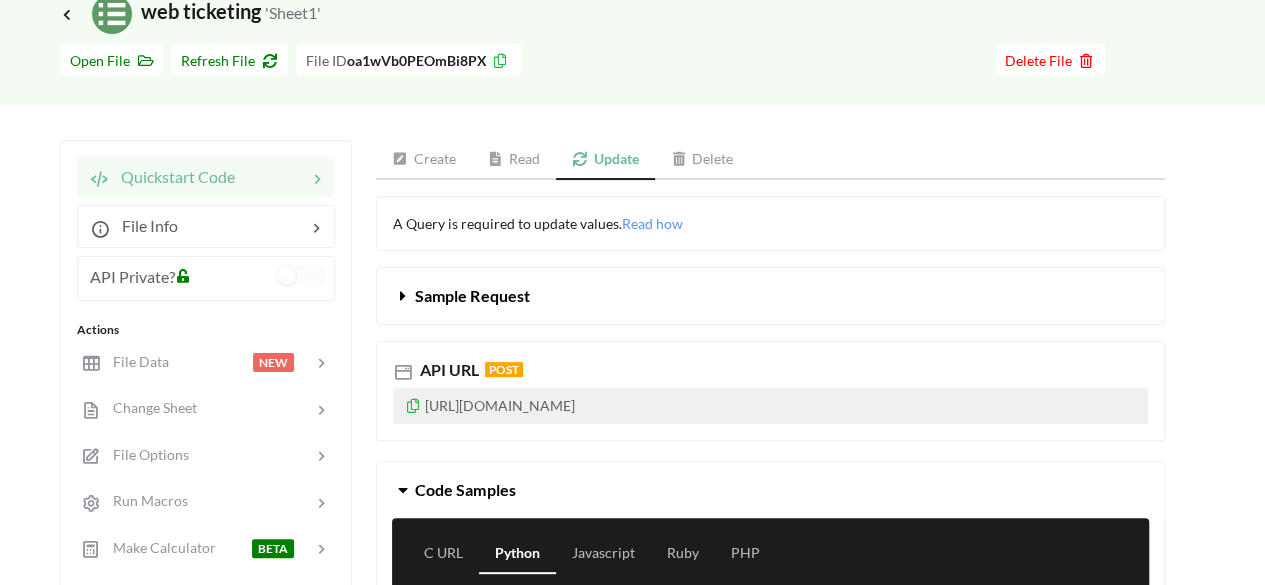 click on "Delete" at bounding box center (702, 160) 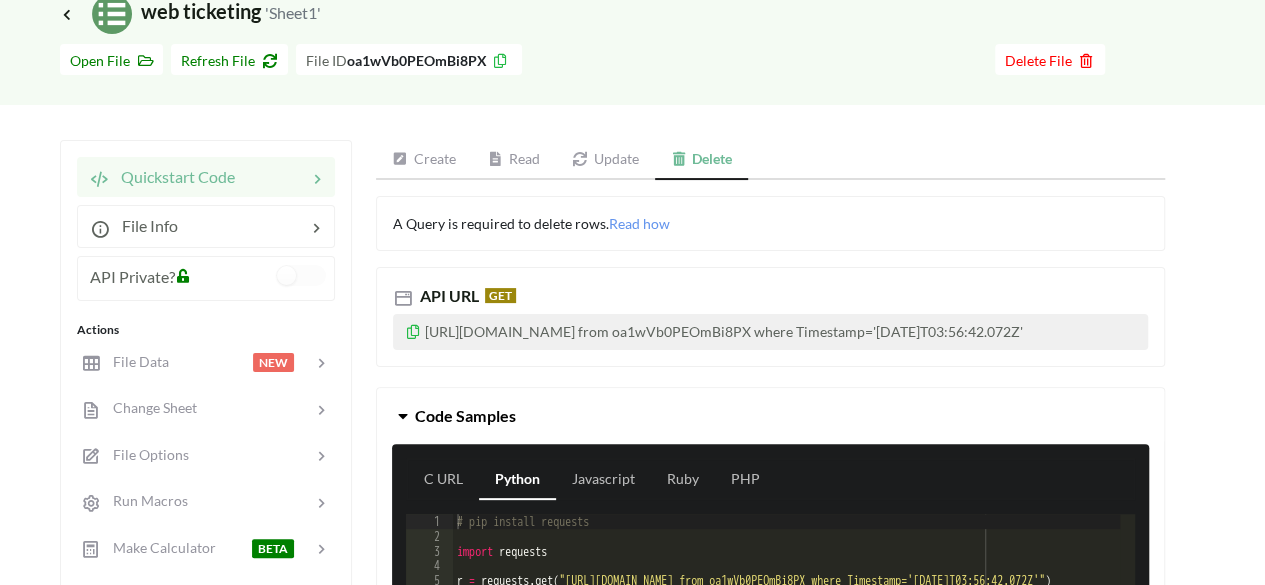 click on "Update" at bounding box center [605, 160] 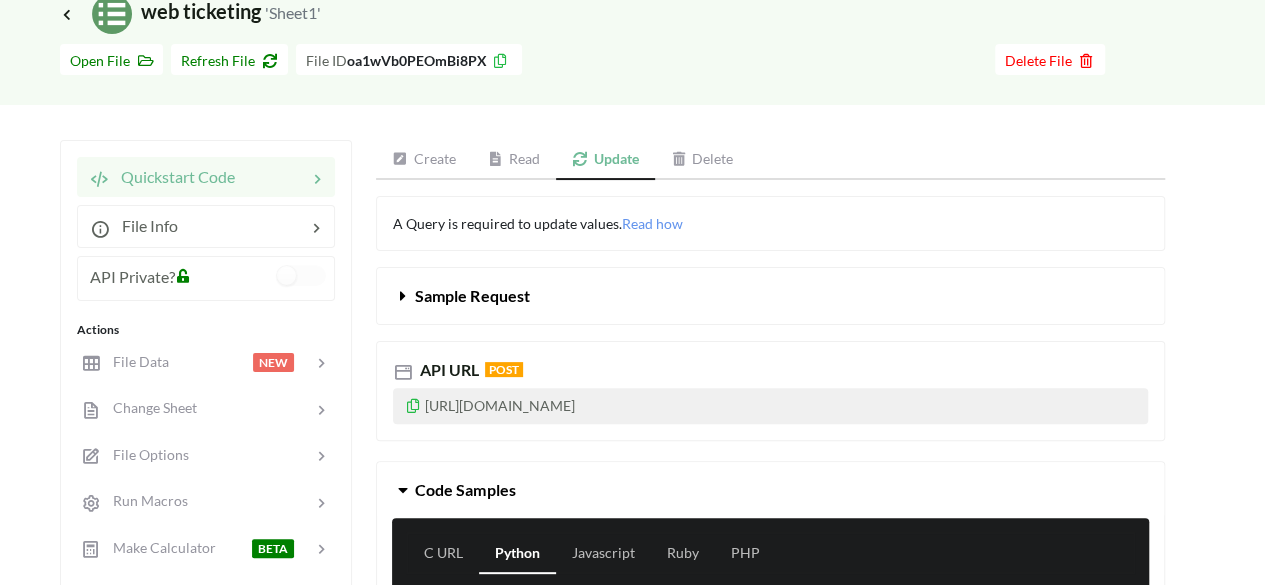 click on "Read" at bounding box center [514, 160] 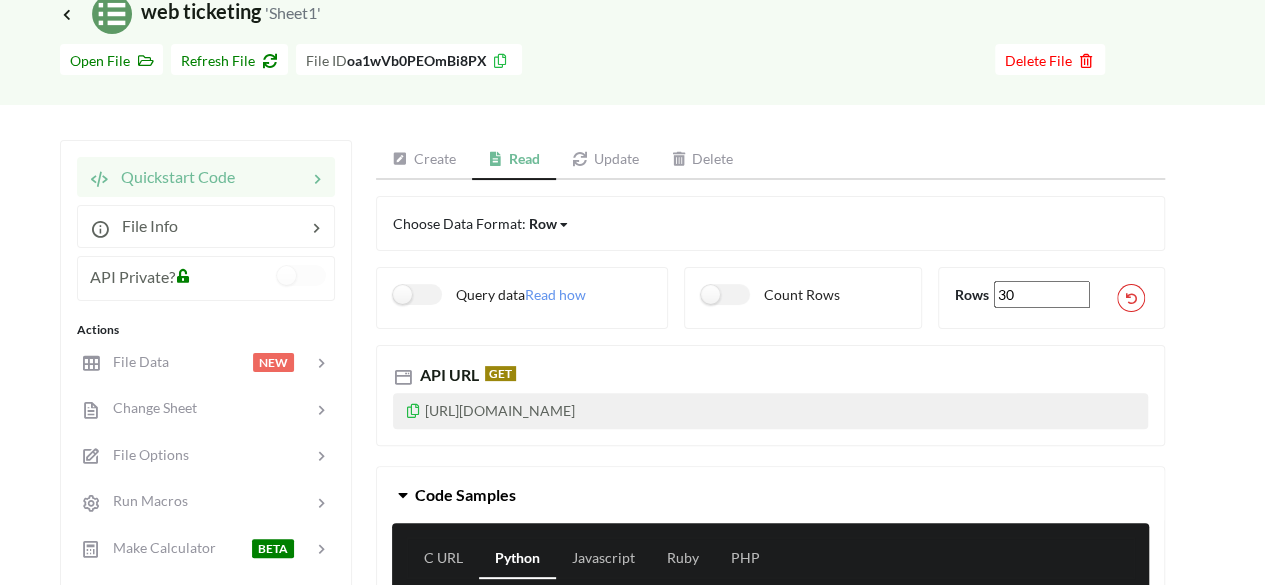 scroll, scrollTop: 26, scrollLeft: 0, axis: vertical 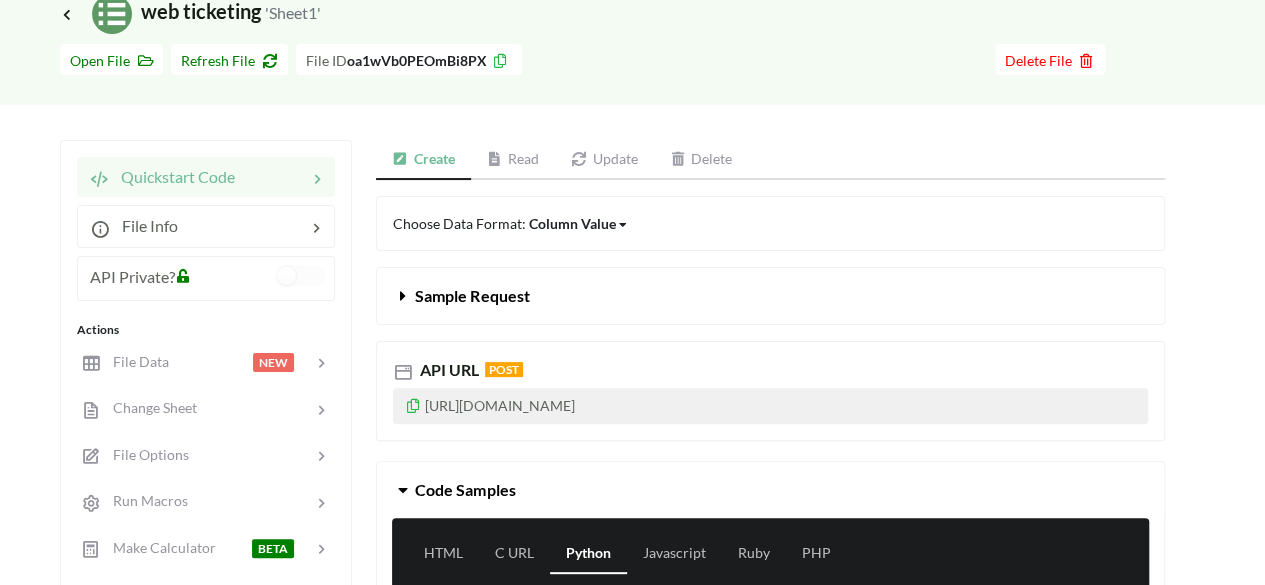 click on "Read" at bounding box center [513, 160] 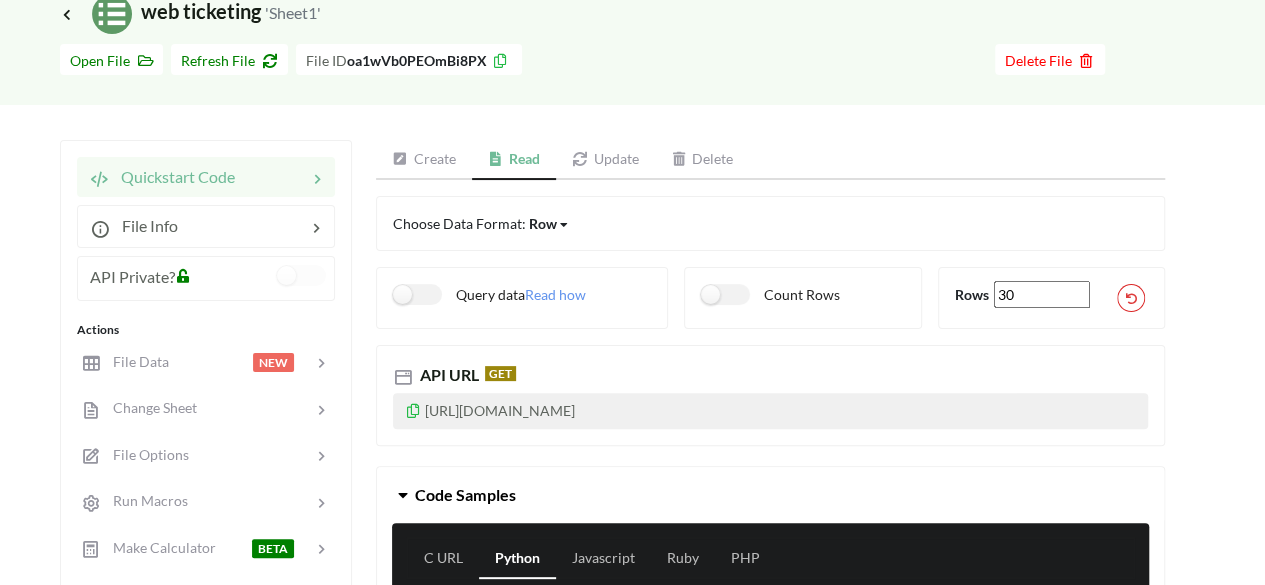 click on "Create" at bounding box center [424, 160] 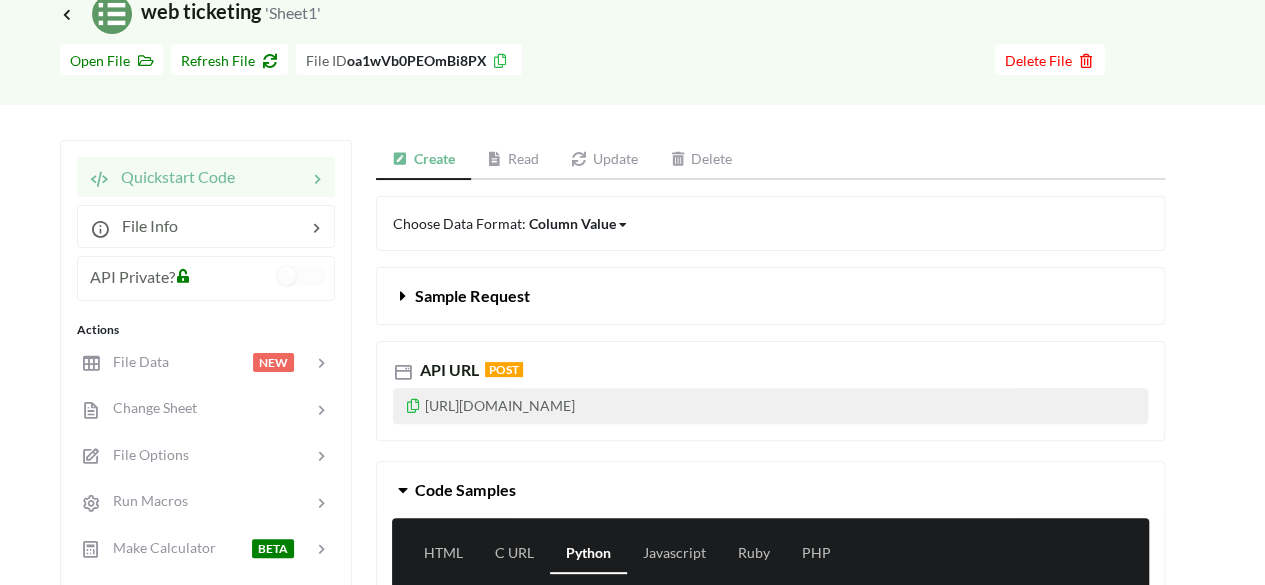 click on "Quickstart Code File Info API Private? Actions File Data NEW Change Sheet File Options Run Macros Make Calculator BETA Upload History API Usage Column Names Webhook PRO Team Info TEAM Auto Reporting TEAM API Alerts TEAM Block Requests TEAM Whitelist URLs BUSINESS Create Read Update Delete  Choose Data Format:    Column Value Column Value Row Column Sample Request   API URL POST [URL][DOMAIN_NAME] Code Samples HTML C URL Python Javascript Ruby PHP 1 2 3 4 5 6 7 8 9 10 11 12 # pip install requests import   requests r   =   requests . post ( "[URL][DOMAIN_NAME]" ,  headers = { } ,  json = { "data" :  { "Divisi" : "Office" , "PIC TS" : "" , "Status" : "" , "Kategori" : "Exam" , "Ticket ID" : "" , "Timestamp" : "[DATE]T03:56:42.072Z" , "Keterangan" : "" , "Penanganan" : "" , "Jam Selesai" : "" , "Jam Response" : "" , "Nama Karyawan" : "tester" , "Request/Kendala" : "test" , "Tanggal Selesai" : "" , "Tanggal Response" : "" }}) if   r .   ==" at bounding box center [612, 578] 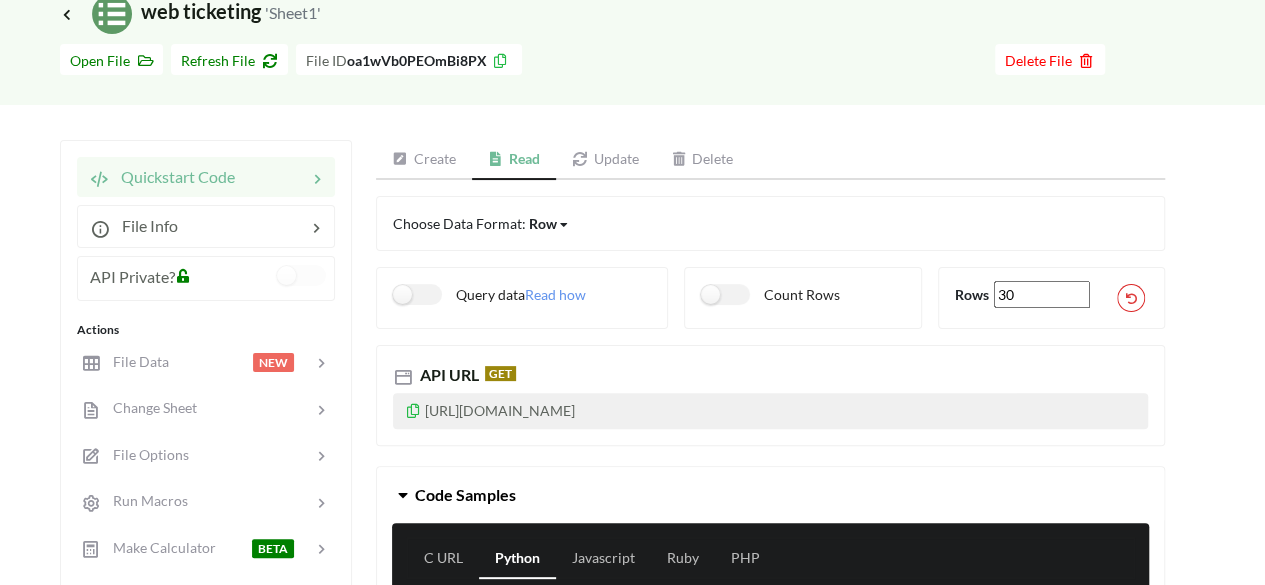 click at bounding box center [580, 159] 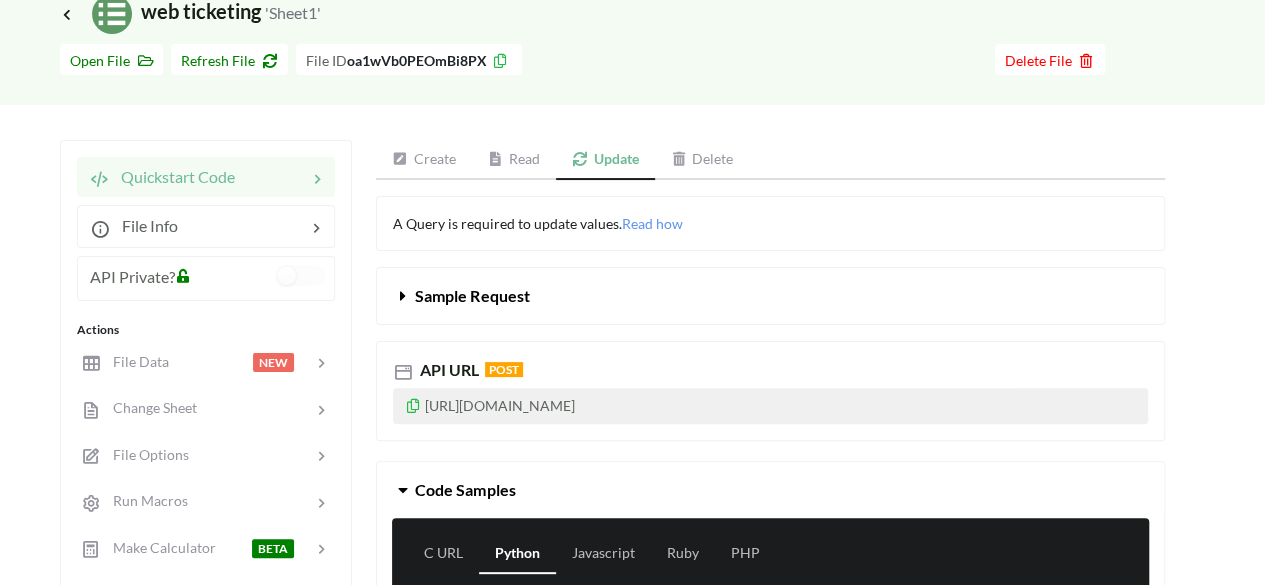 click on "Read" at bounding box center [514, 160] 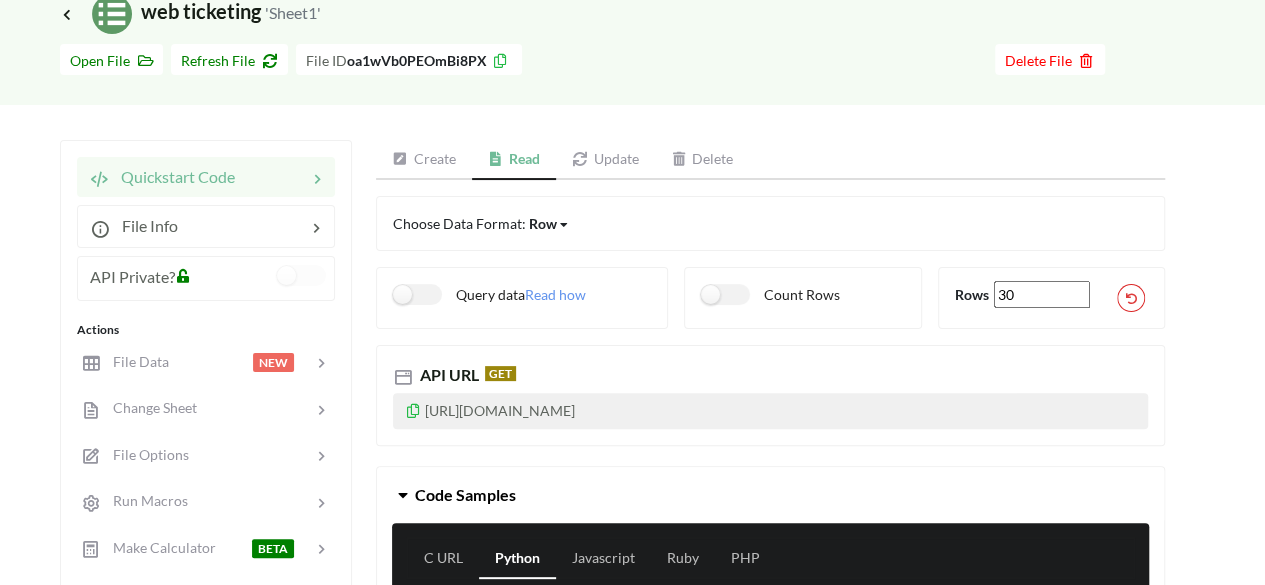 click on "Create" at bounding box center [424, 160] 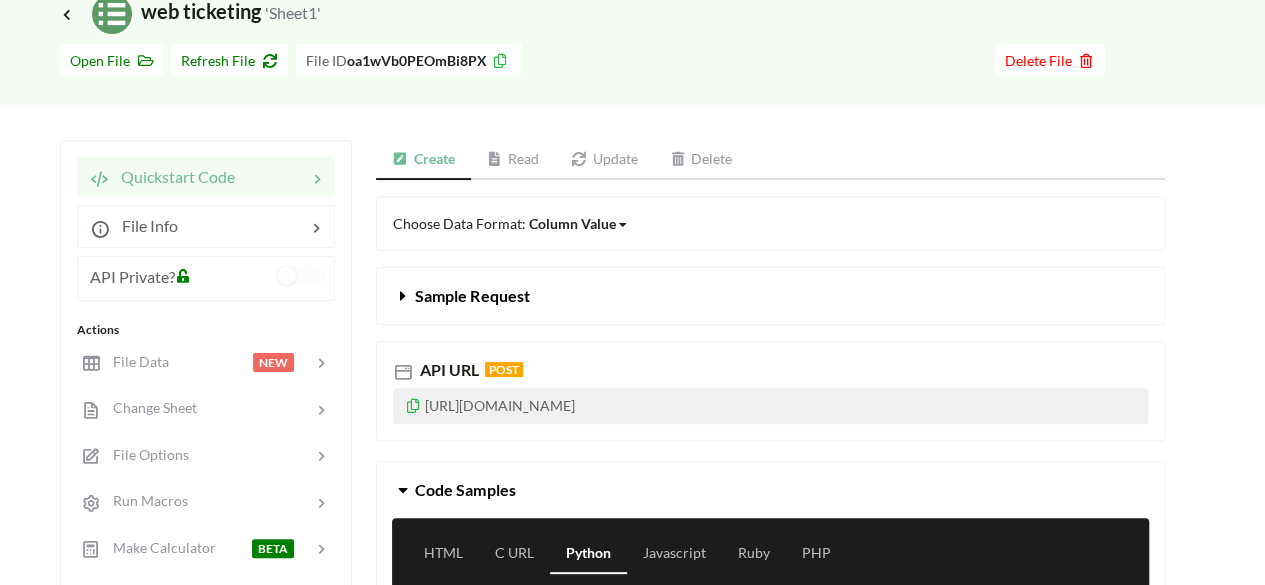 click on "Read" at bounding box center [513, 160] 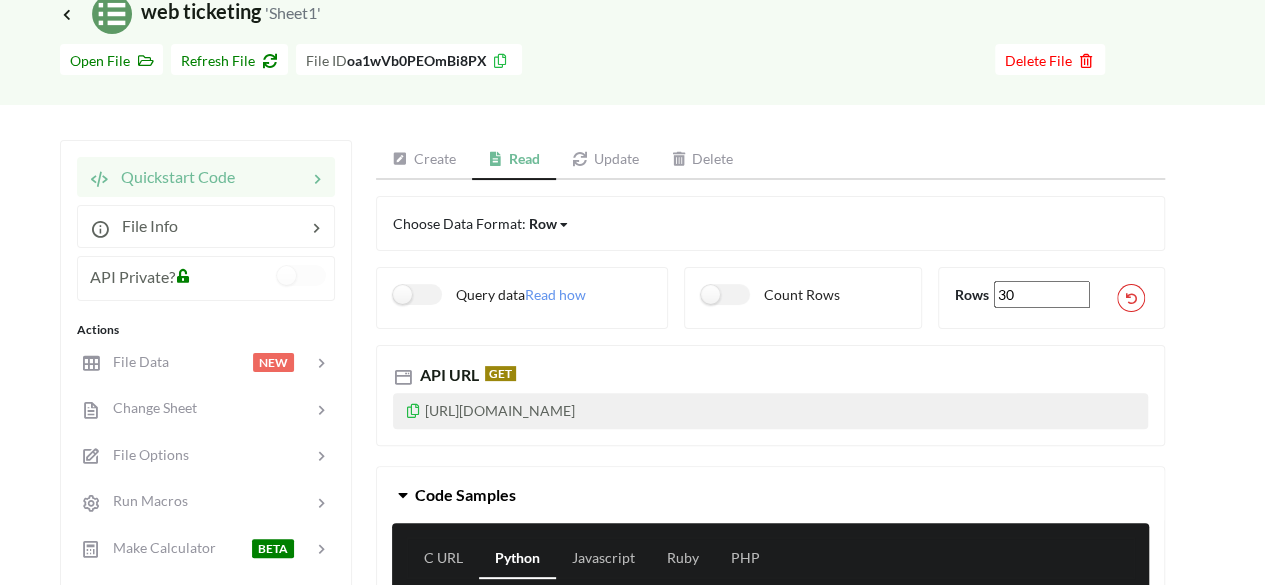 click on "Create" at bounding box center [424, 160] 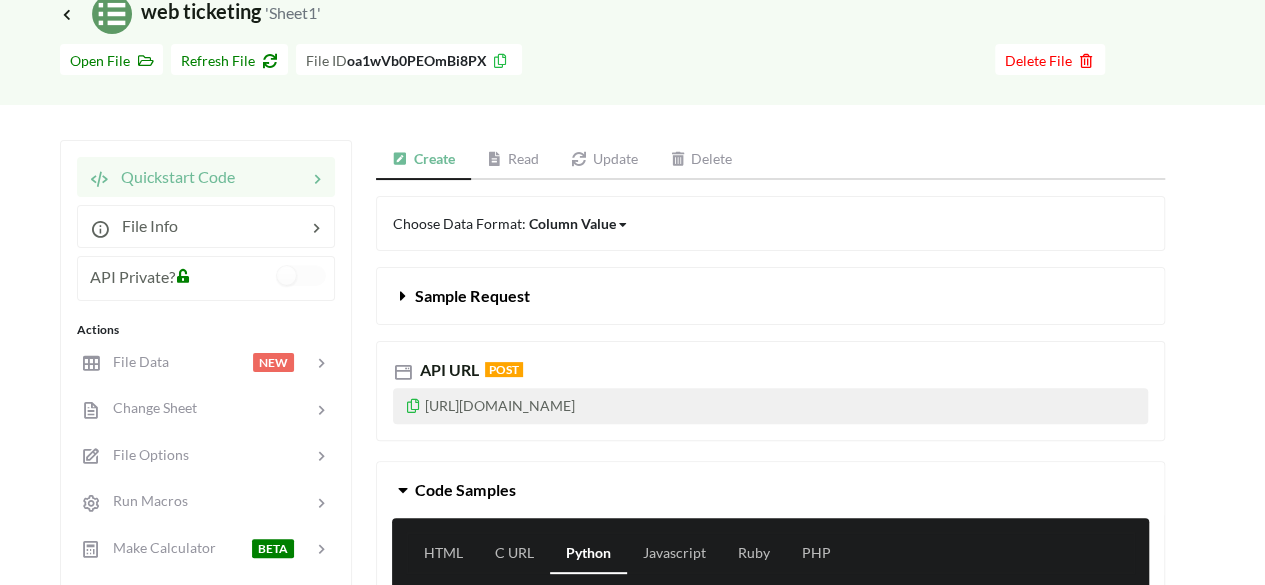 click on "Column Value" at bounding box center [572, 223] 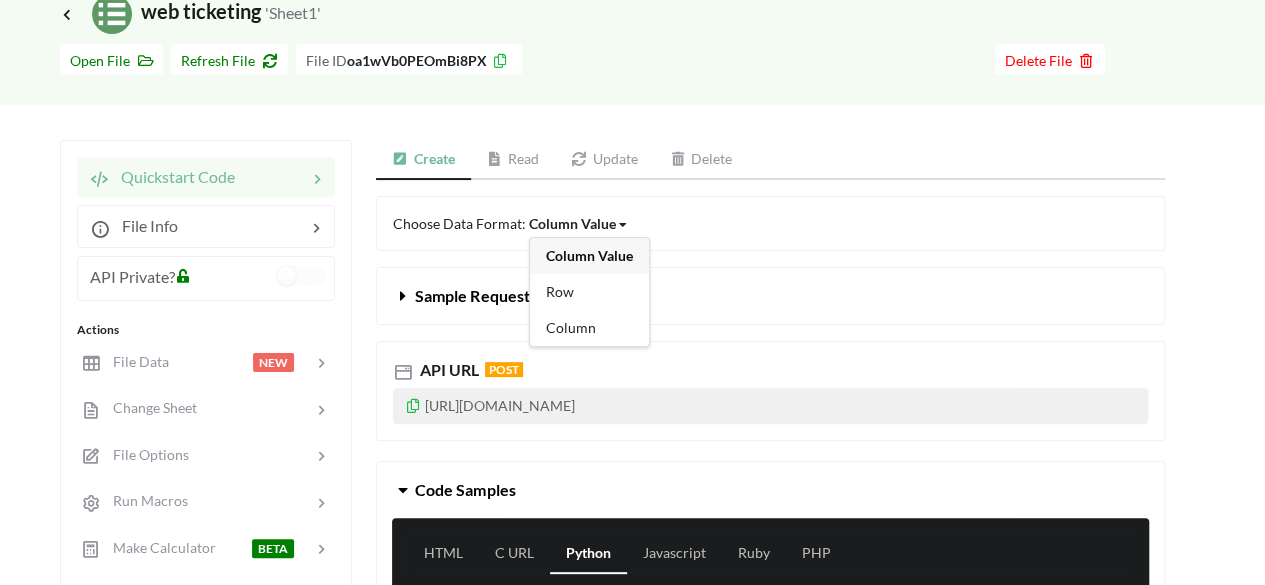 click on "Column Value" at bounding box center [572, 223] 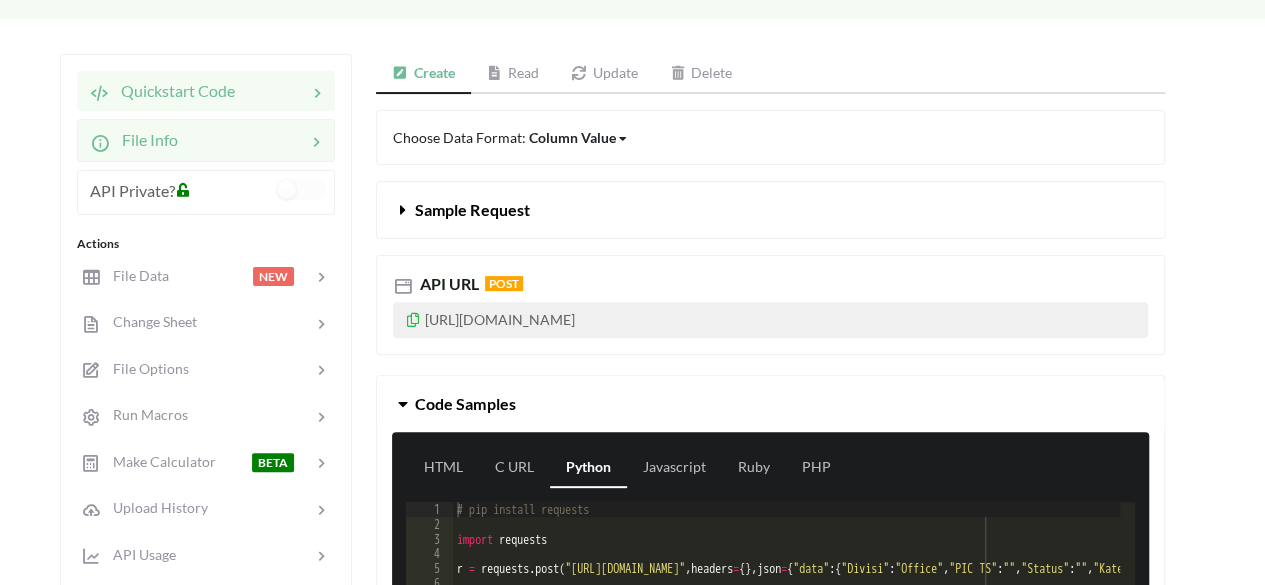 scroll, scrollTop: 100, scrollLeft: 0, axis: vertical 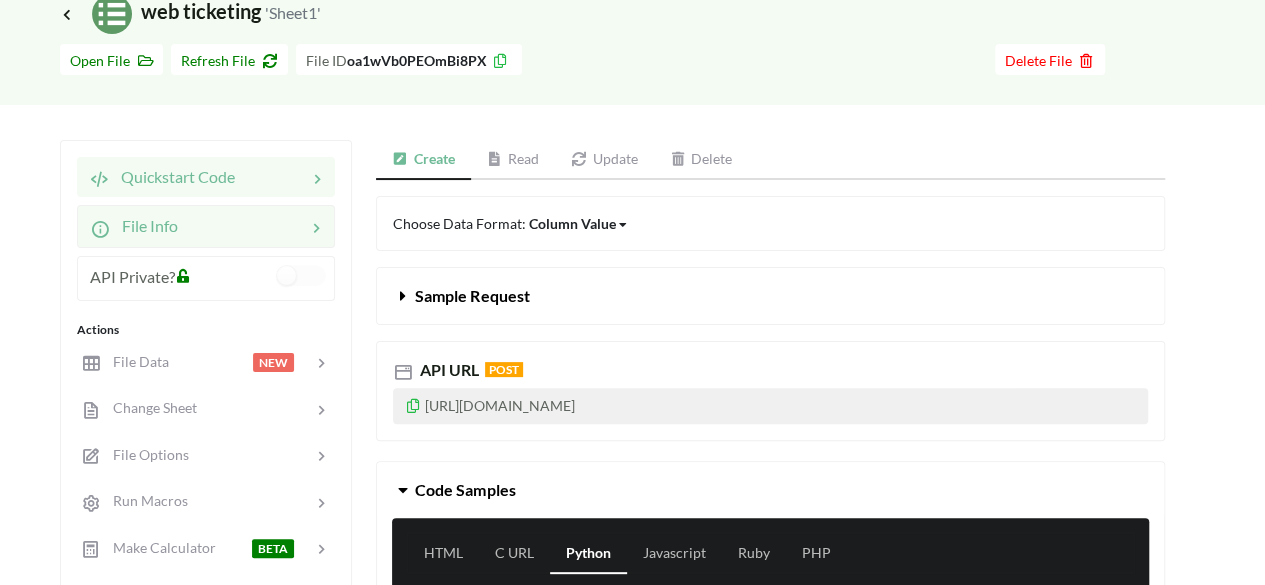 click at bounding box center [242, 226] 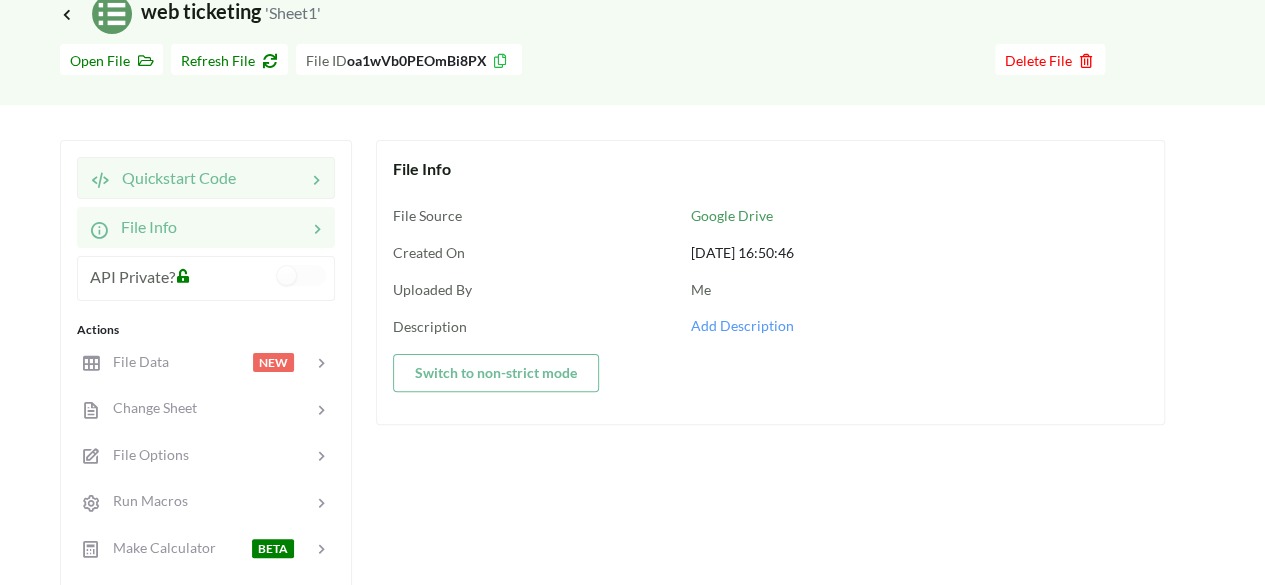 click at bounding box center [271, 178] 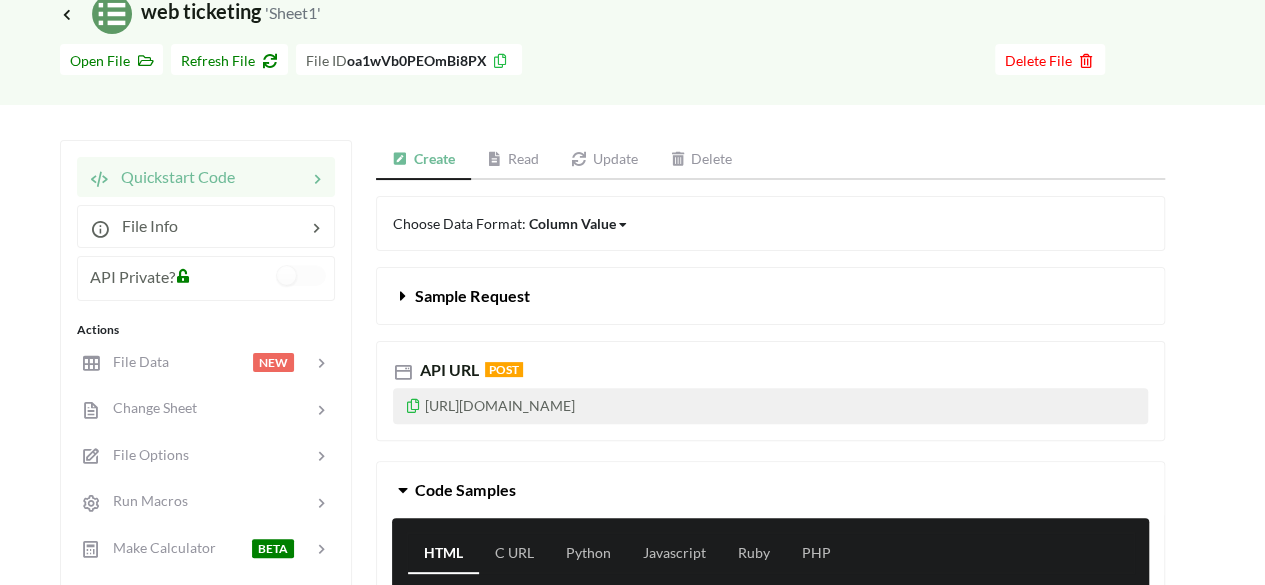 click at bounding box center [236, 281] 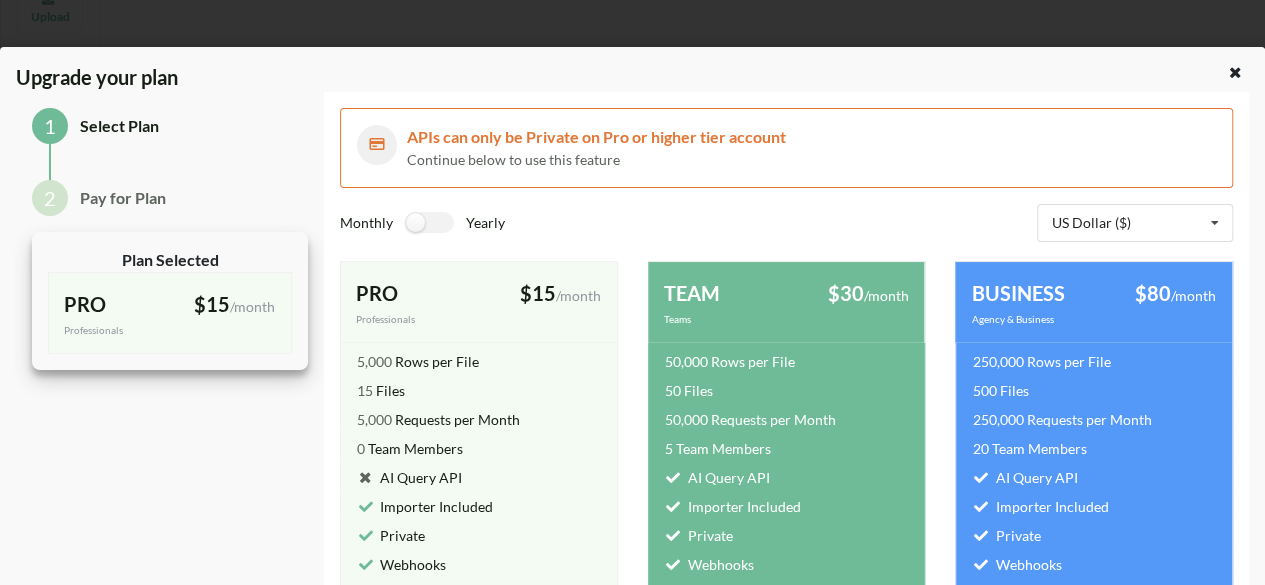 scroll, scrollTop: 0, scrollLeft: 0, axis: both 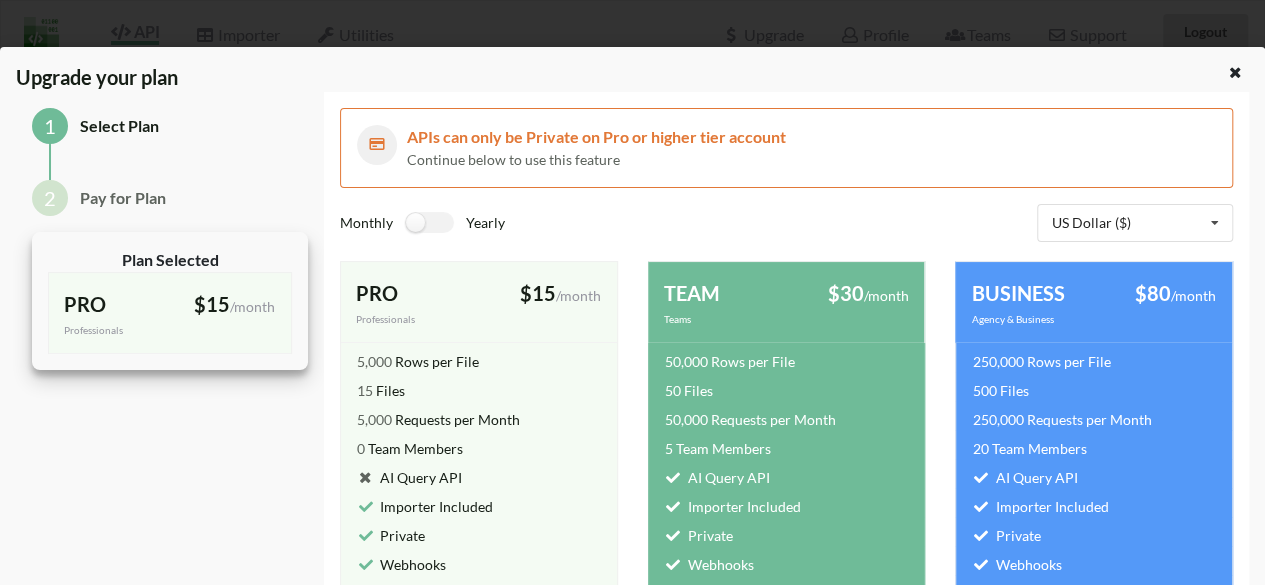 click at bounding box center [1234, 70] 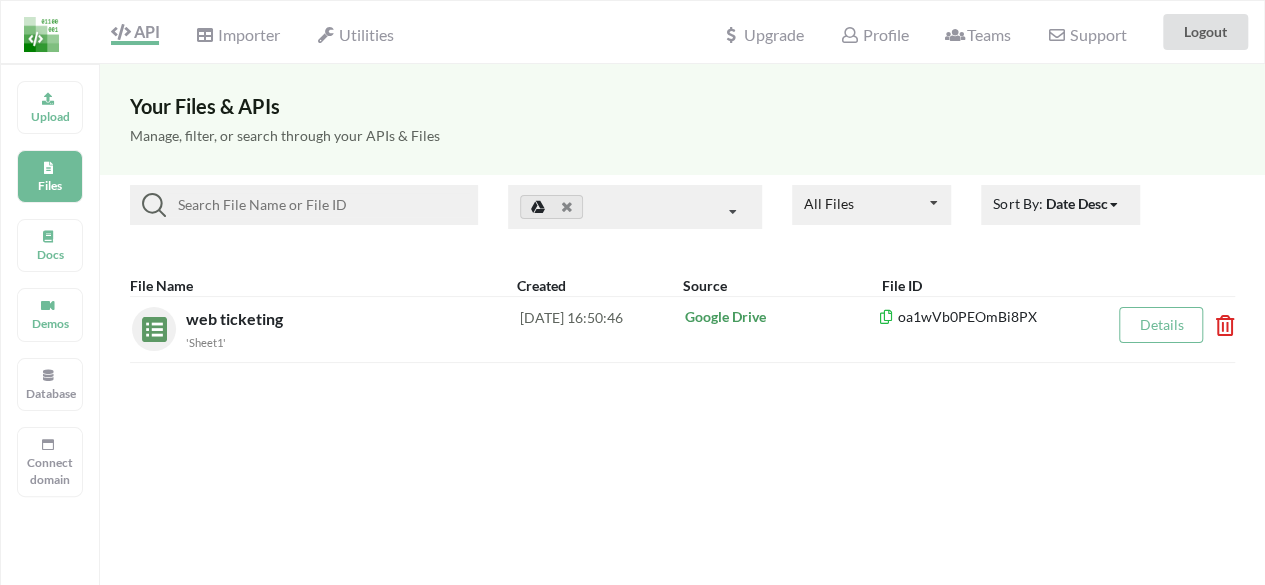 click at bounding box center (635, 207) 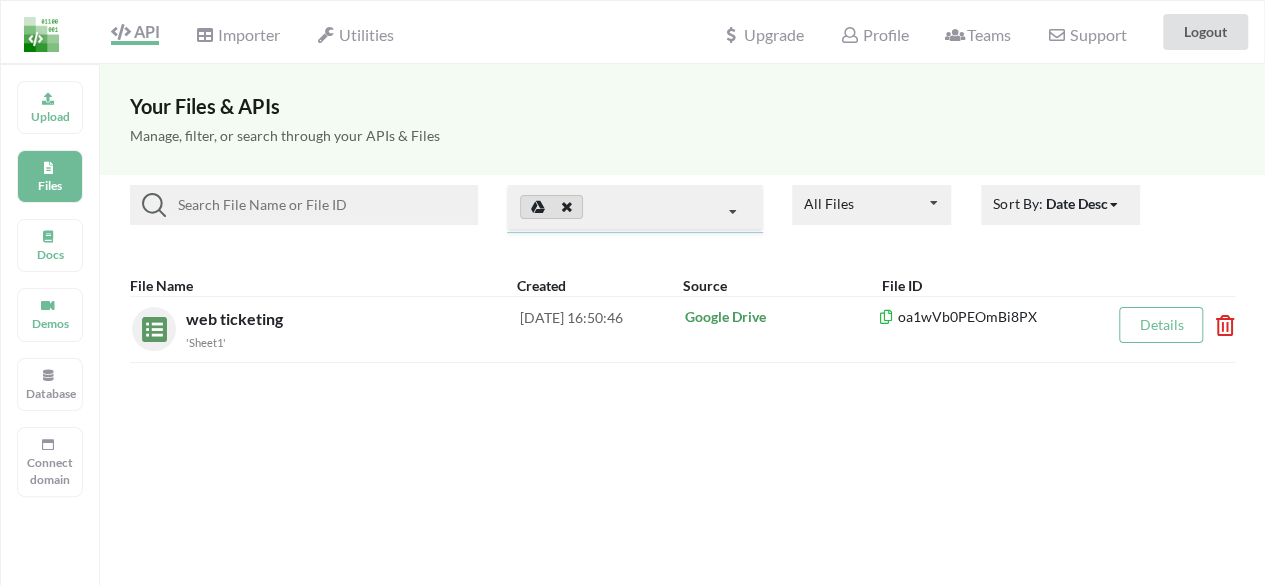 click 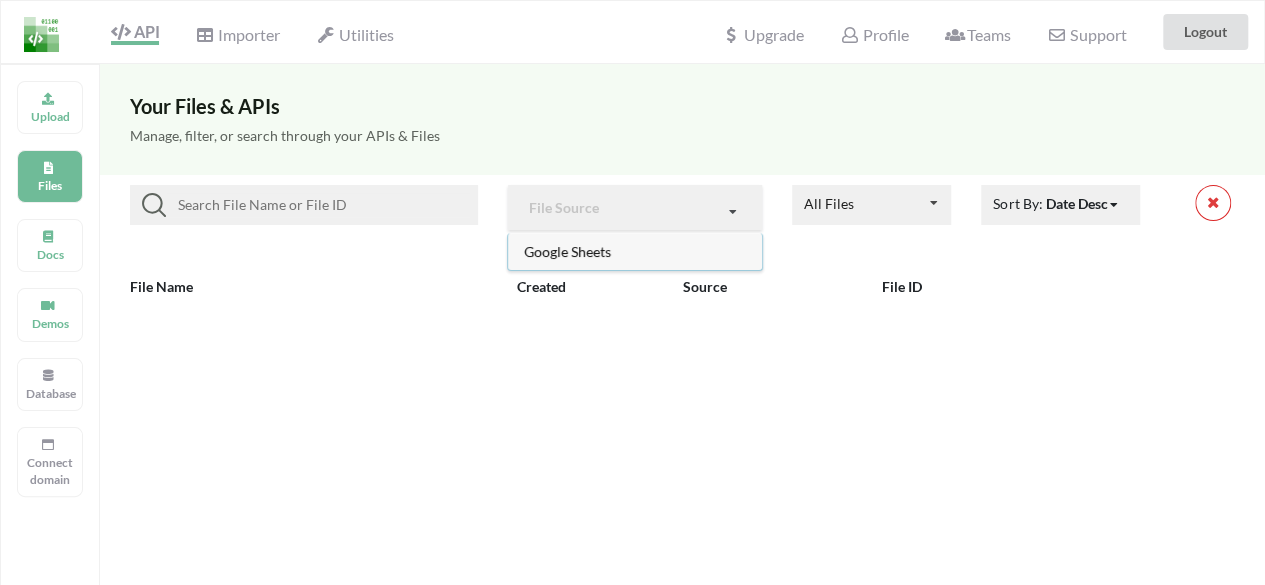 click at bounding box center (733, 212) 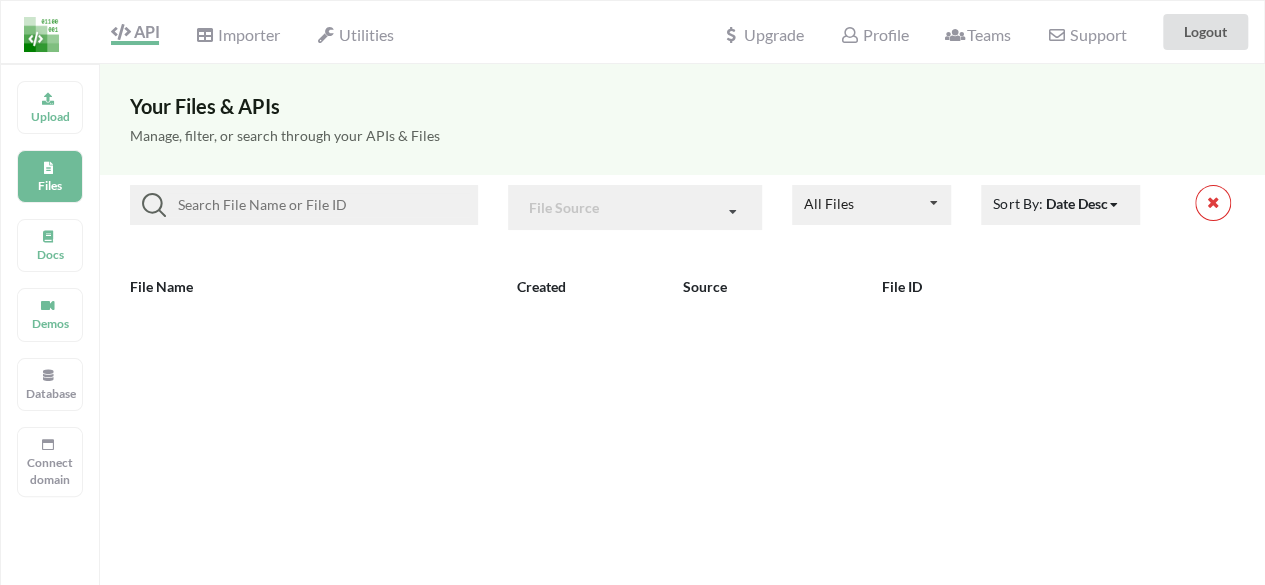 click on "Date Desc" at bounding box center (1076, 203) 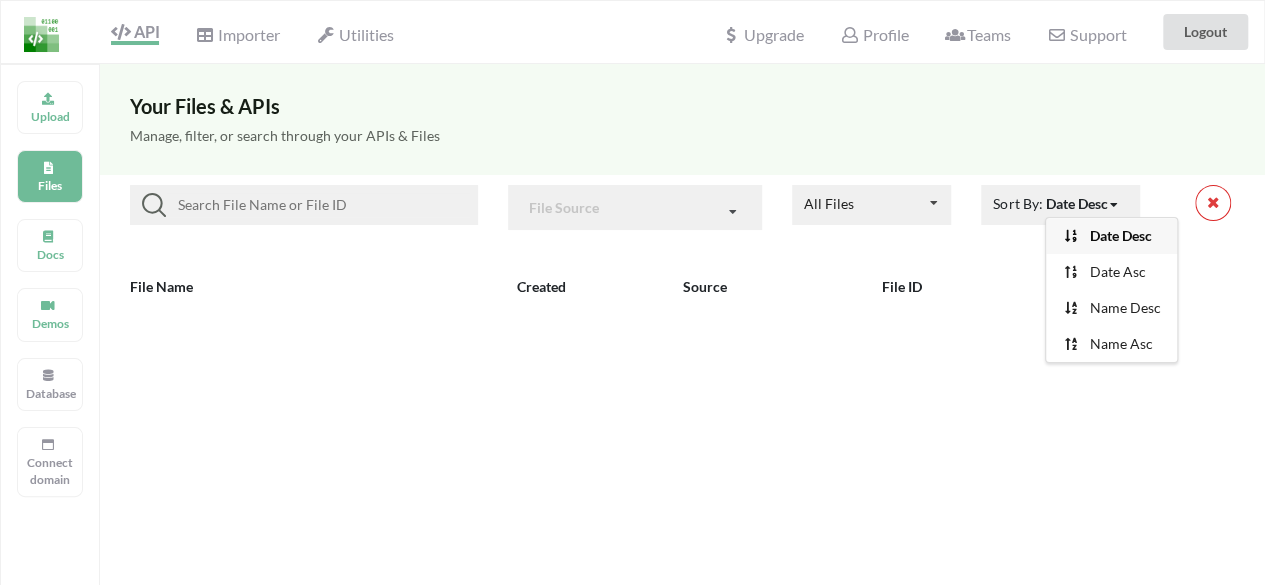 click on "Date Desc" at bounding box center (1076, 203) 